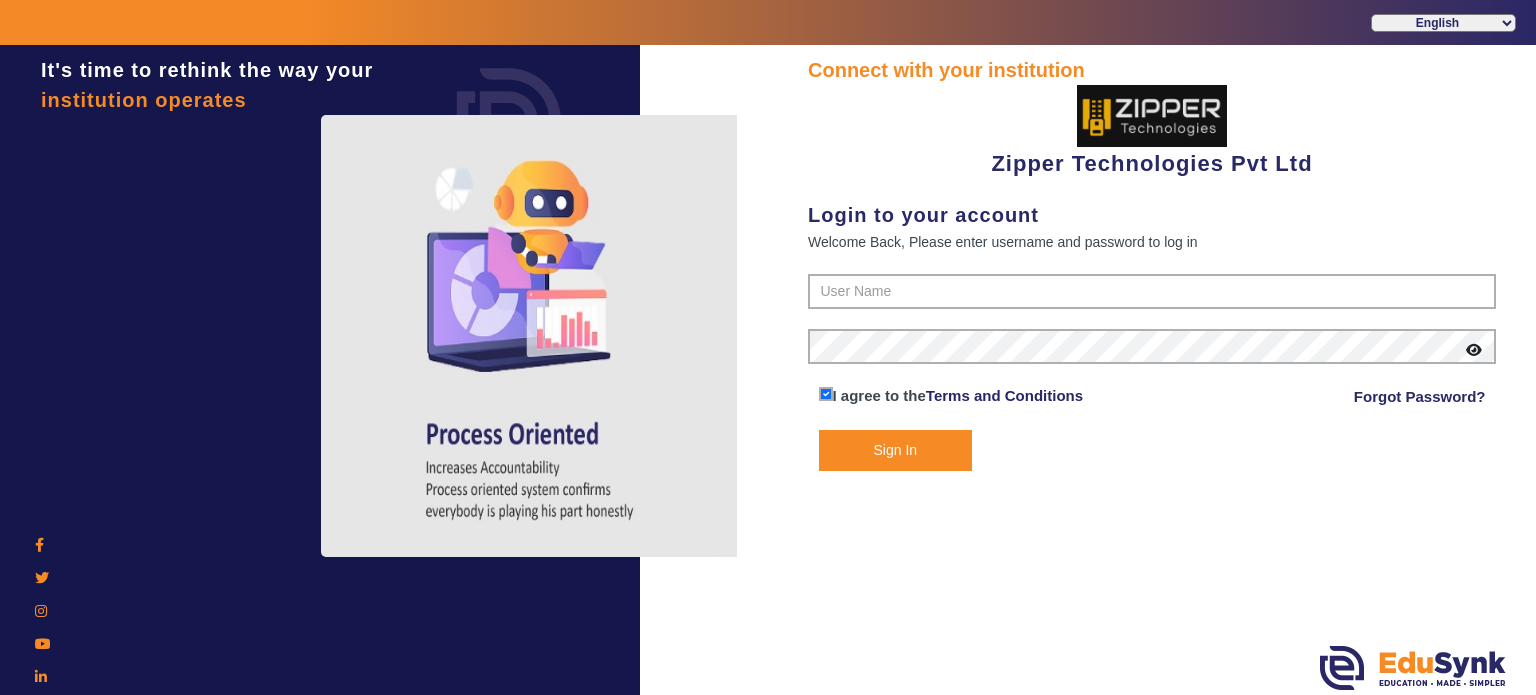 scroll, scrollTop: 0, scrollLeft: 0, axis: both 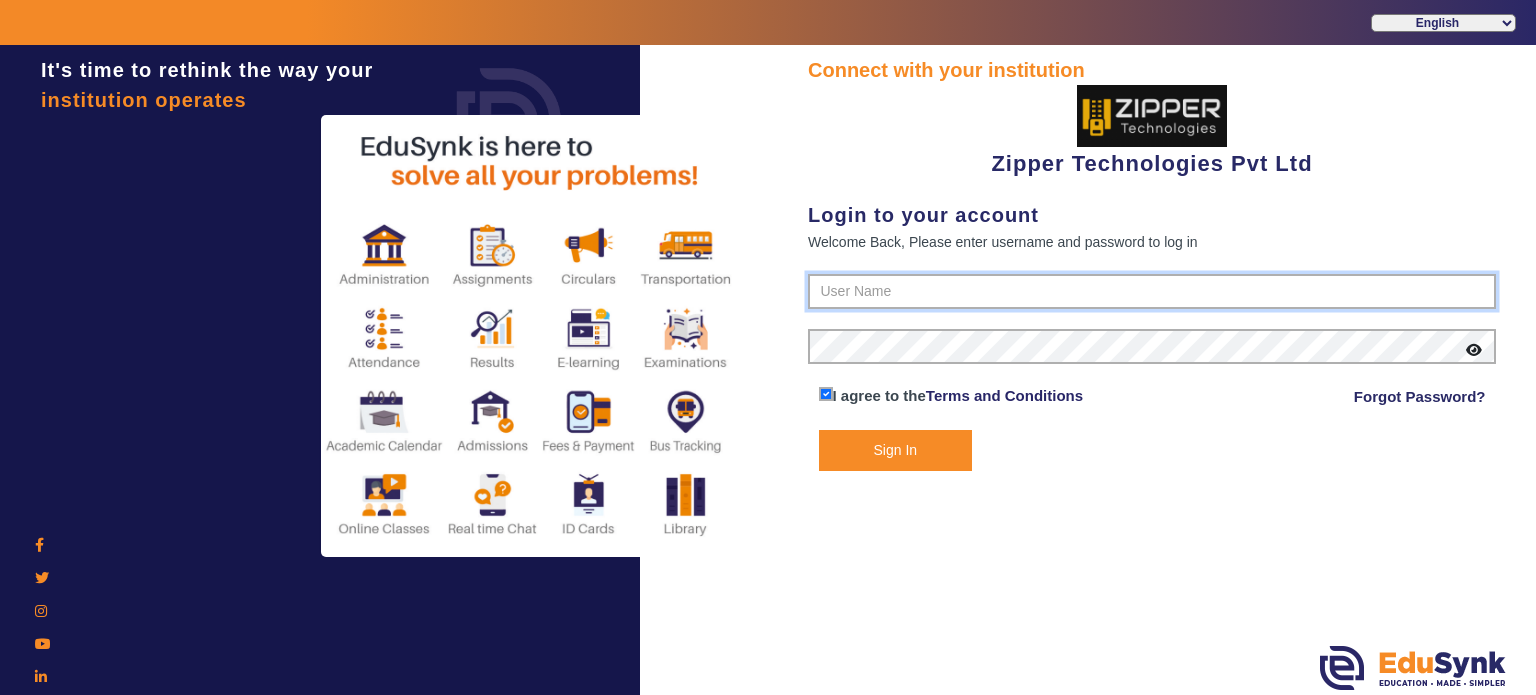 type on "[PHONE]" 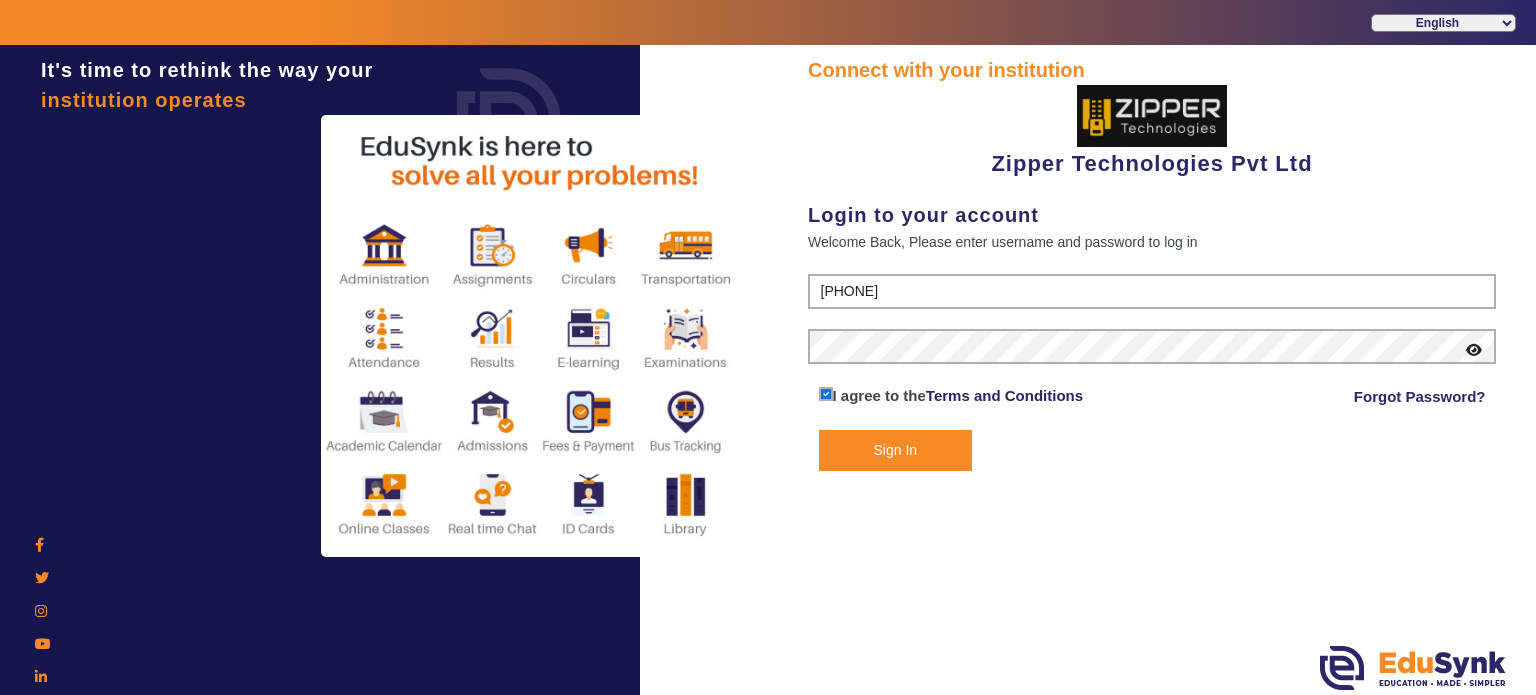 click on "Sign In" 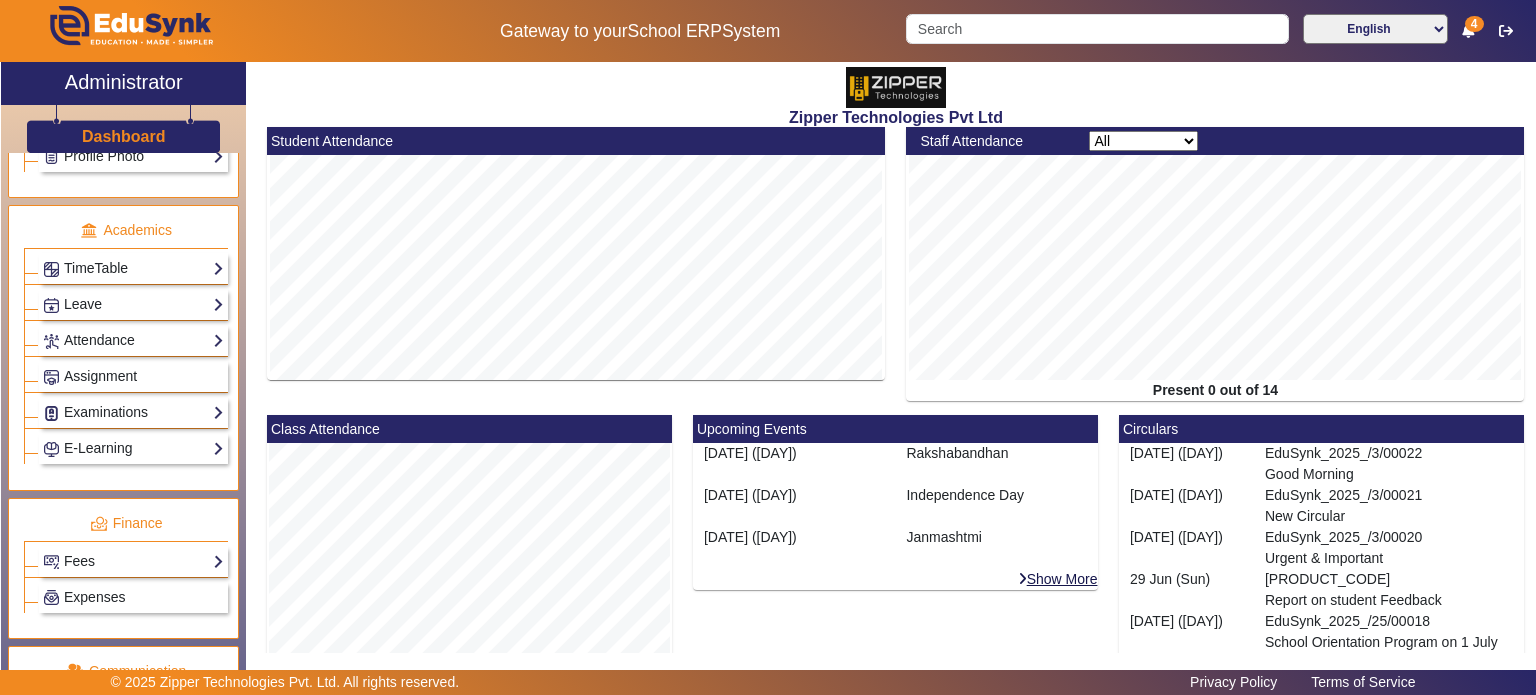 scroll, scrollTop: 747, scrollLeft: 0, axis: vertical 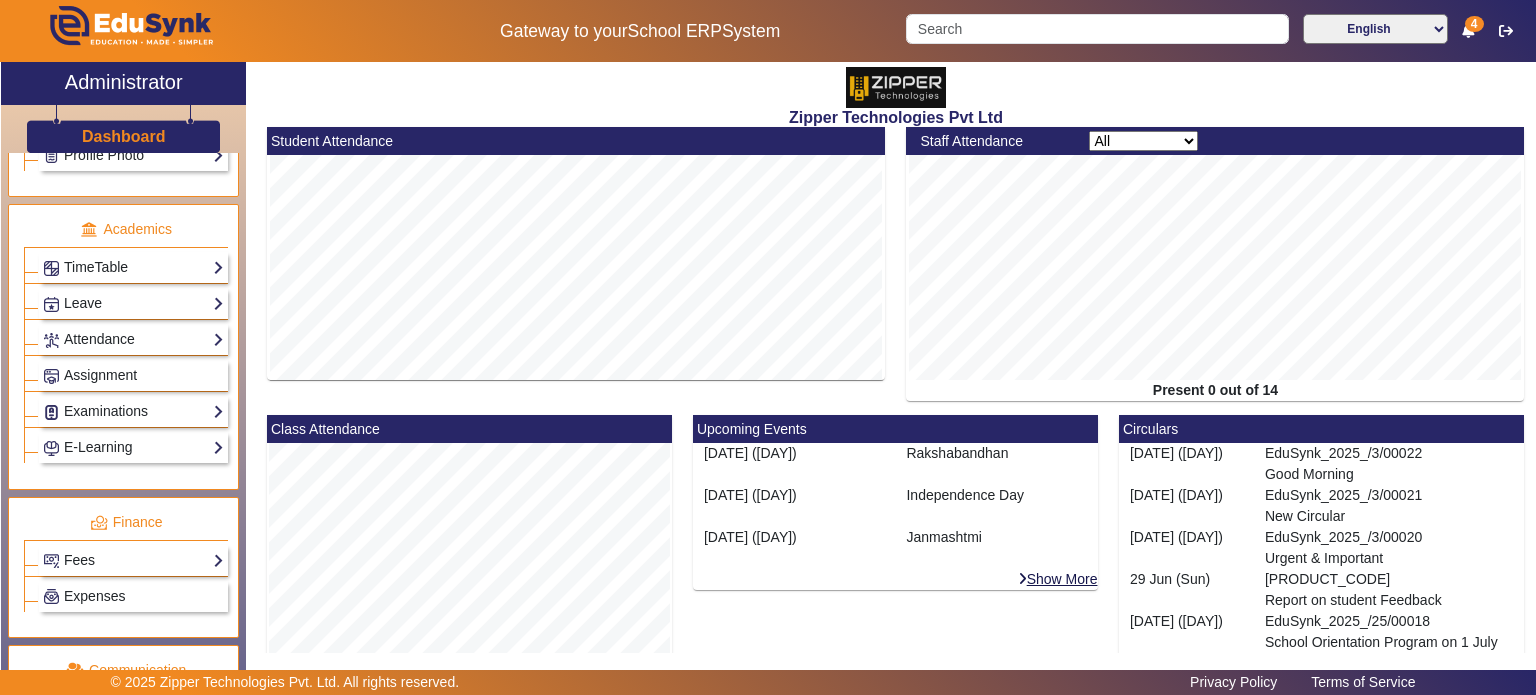 click on "Fees  Institution Fee Setup   Class Fee Setup   Student Fee Setup   Fee Audit   Payment Report   Institution Bank Detail" 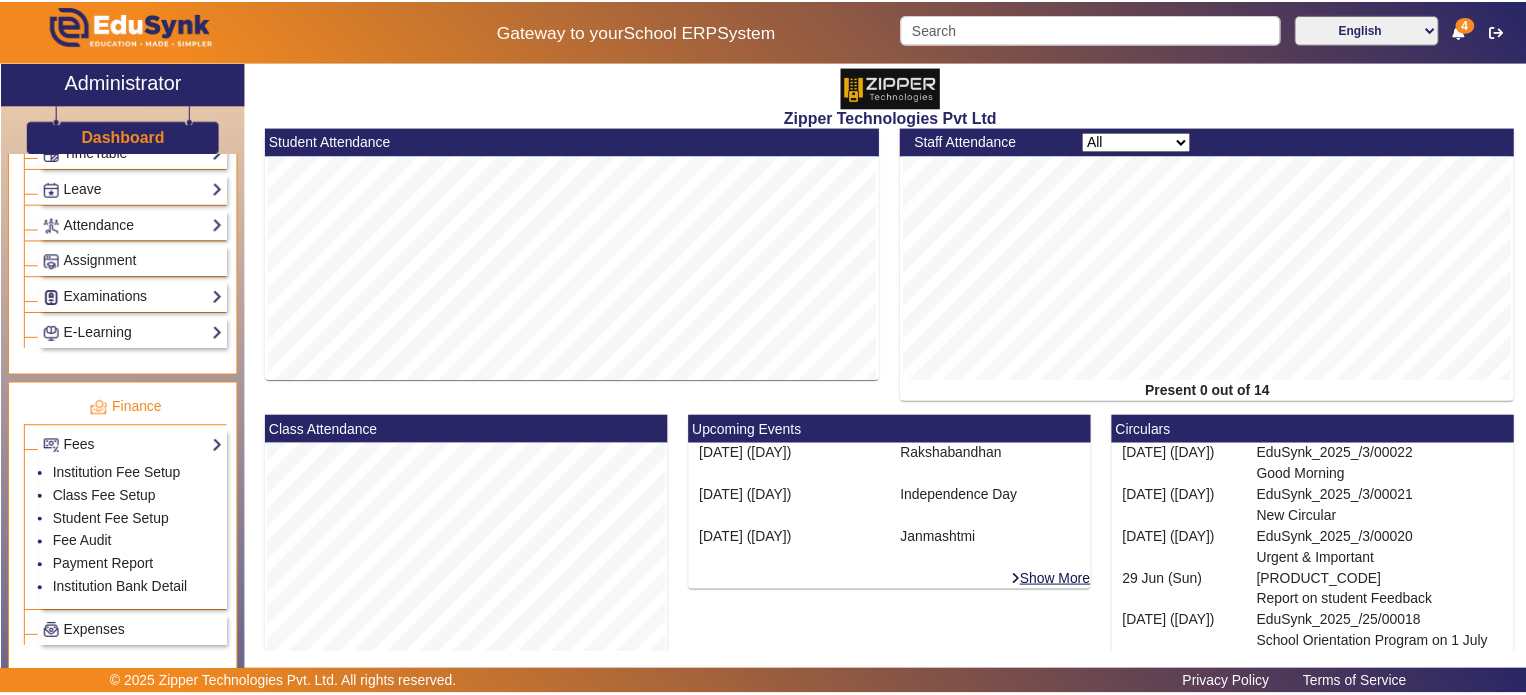 scroll, scrollTop: 868, scrollLeft: 0, axis: vertical 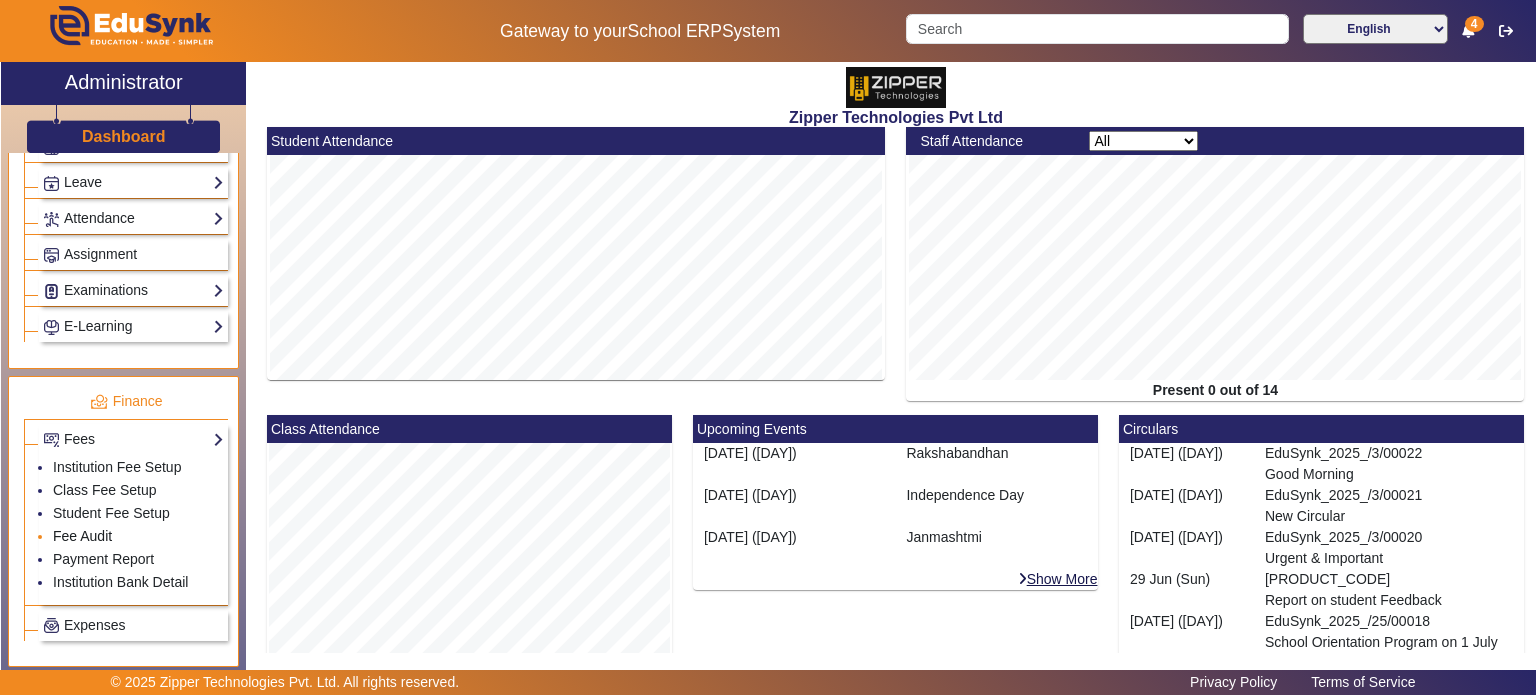 click on "Fee Audit" 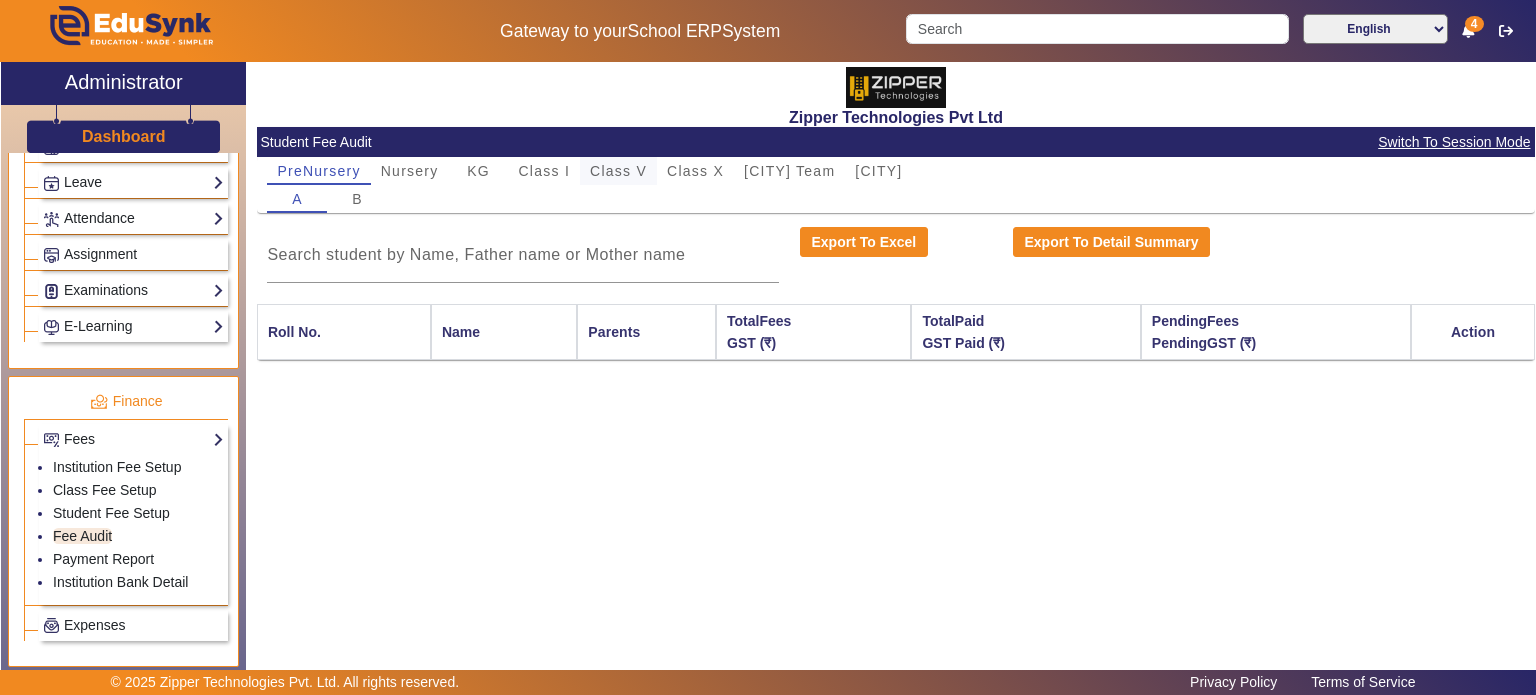 click on "Class V" at bounding box center [618, 171] 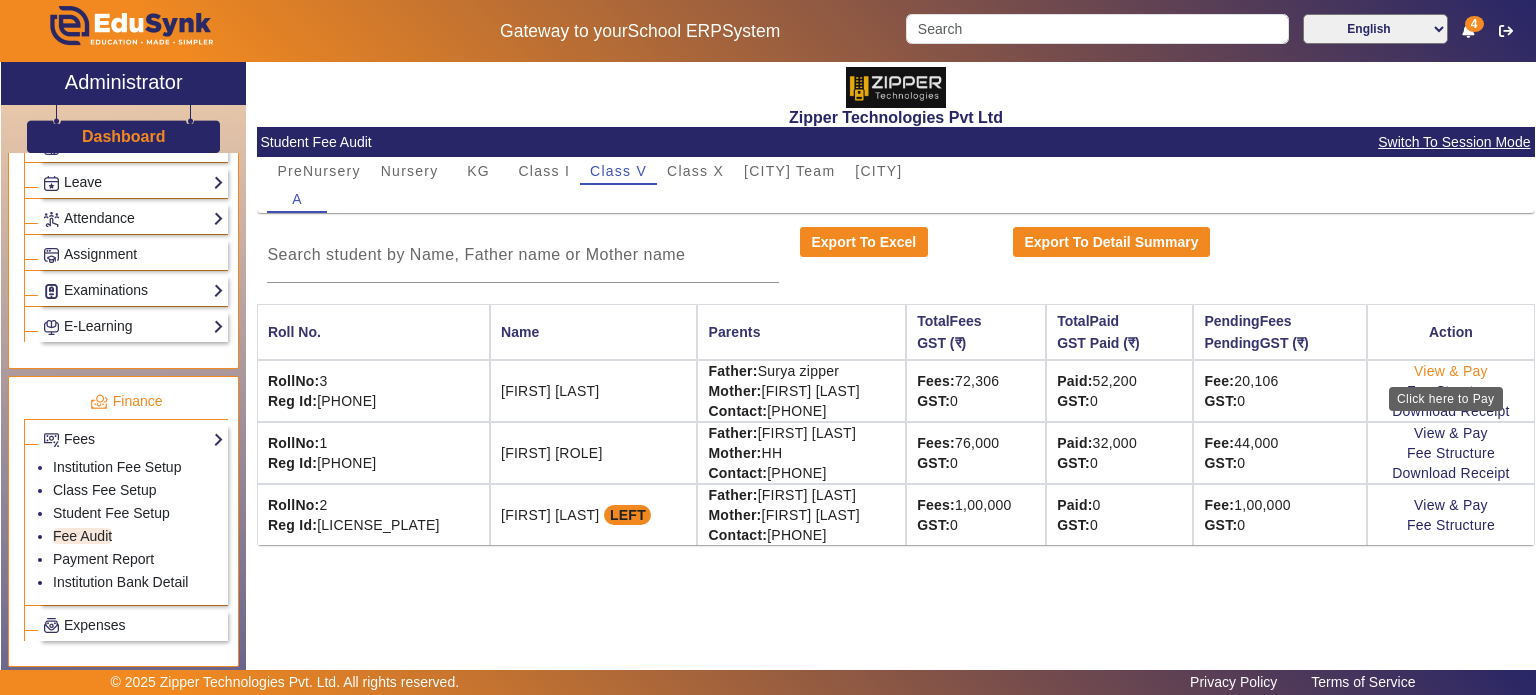 click on "View & Pay" 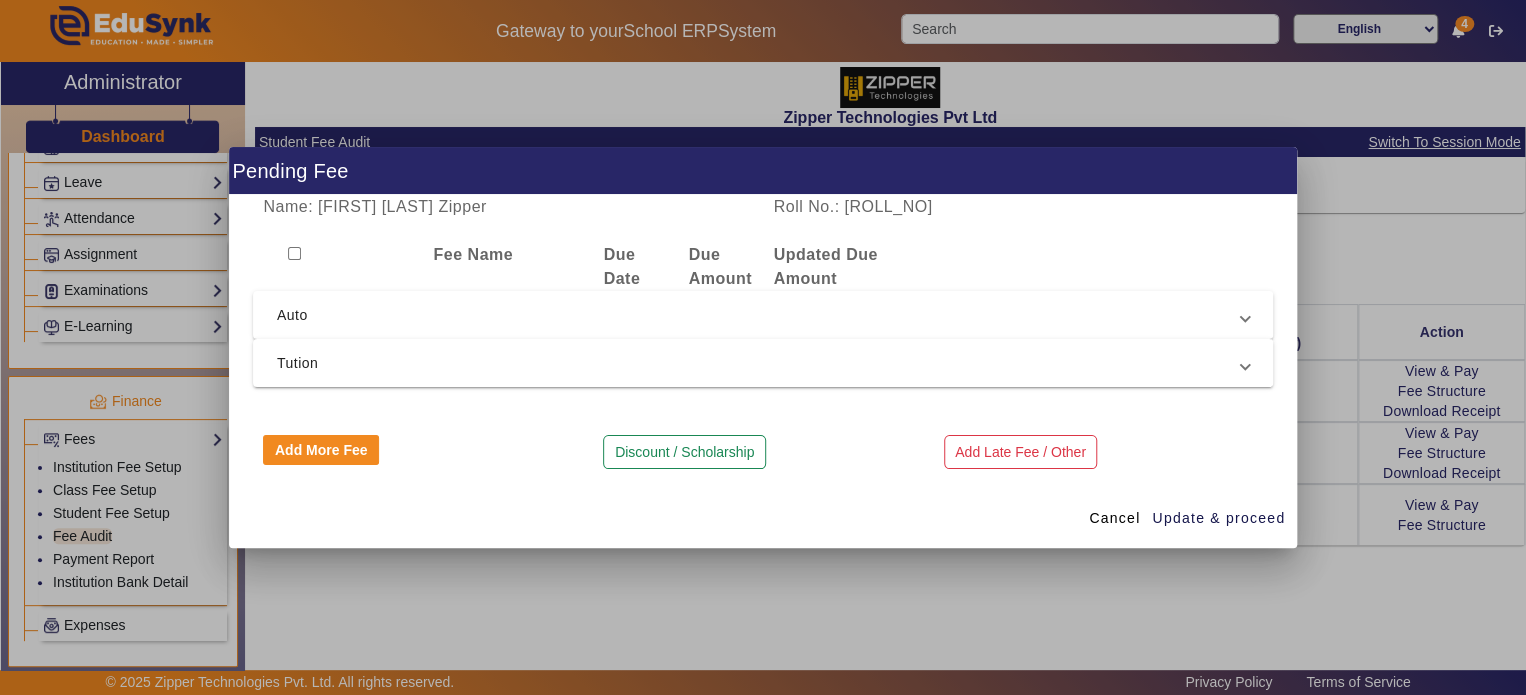 click on "Updated Due Amount" at bounding box center [848, 267] 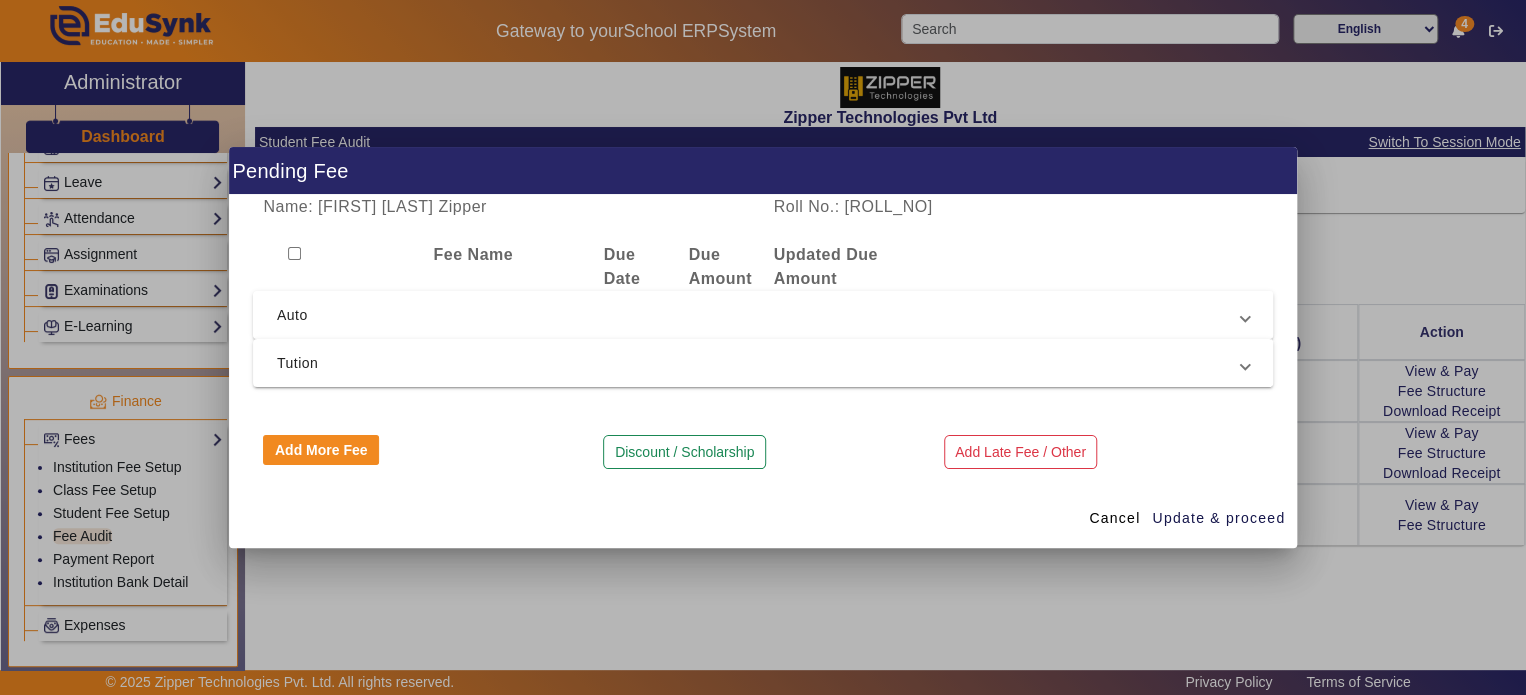 click on "Auto" at bounding box center [759, 315] 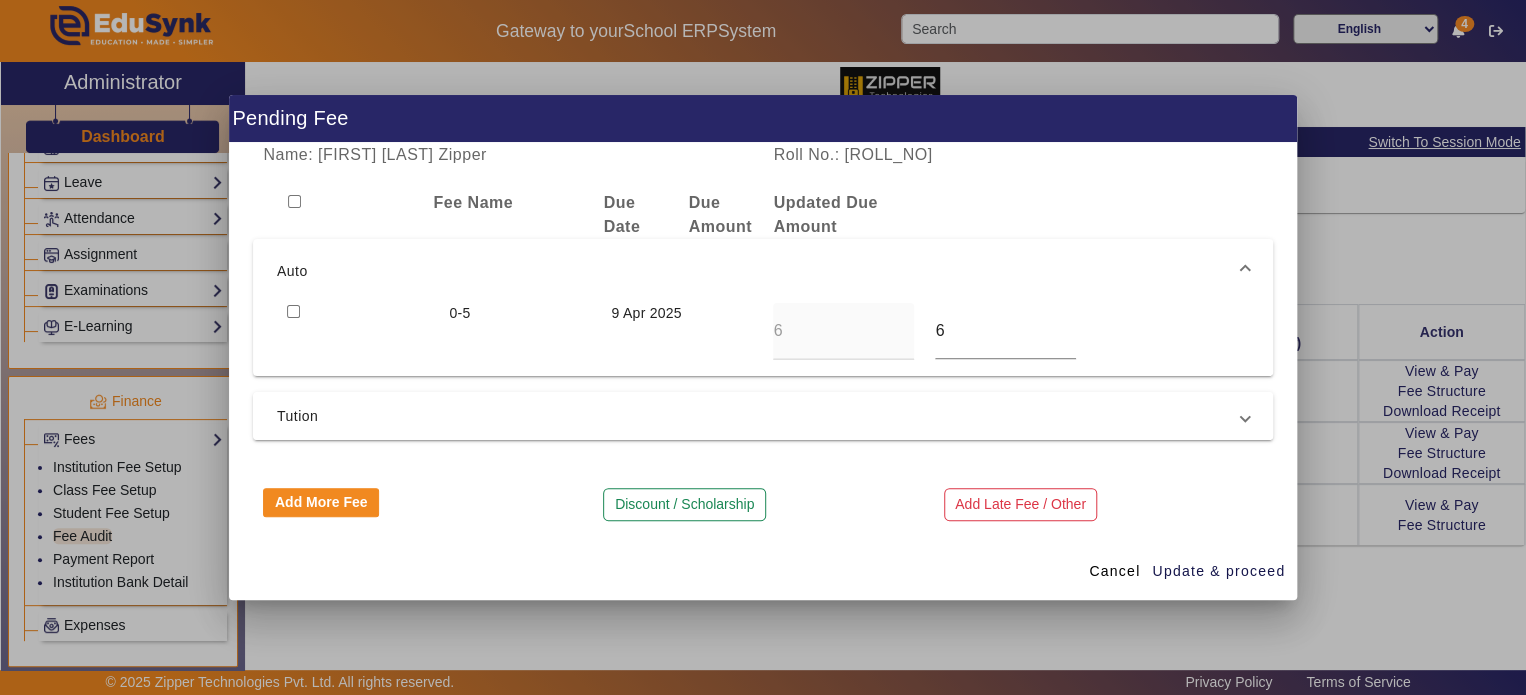 click on "Tution" at bounding box center (759, 416) 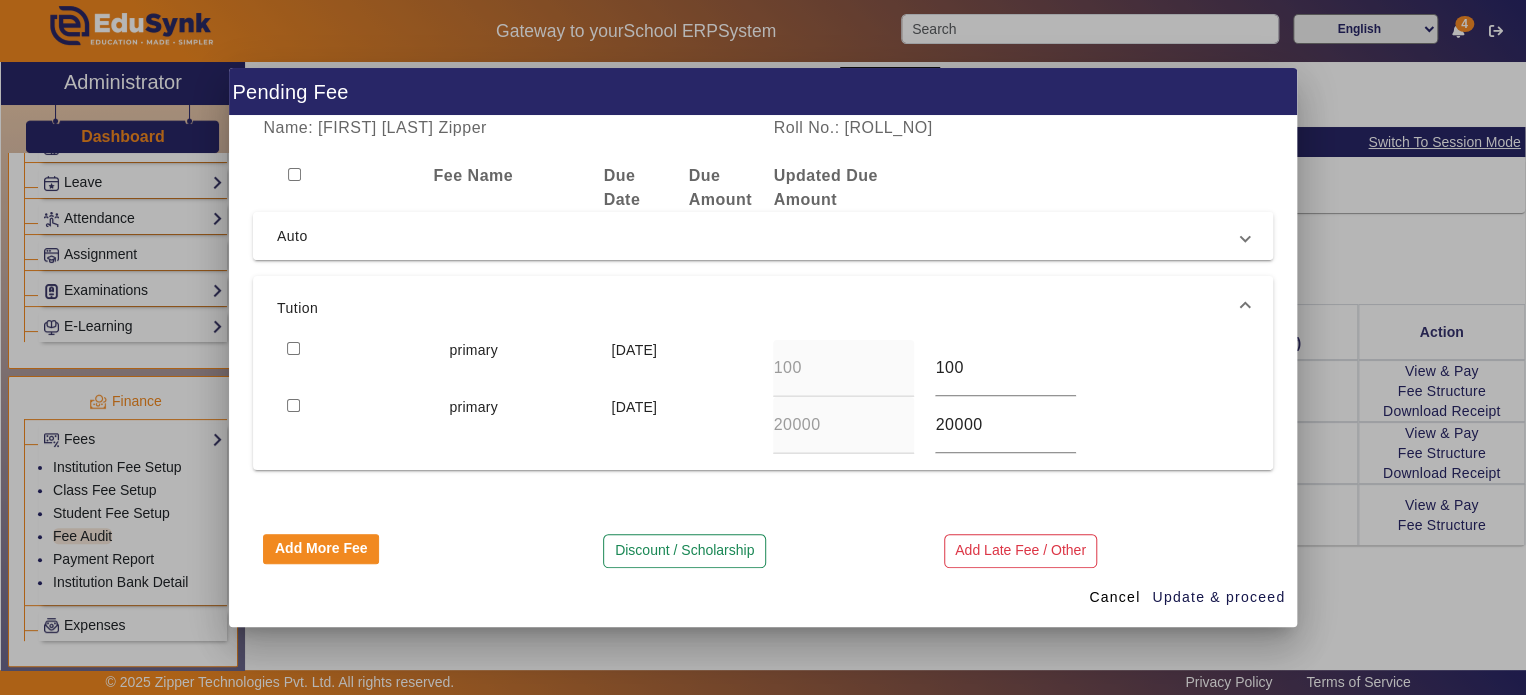 click on "Auto" at bounding box center [759, 236] 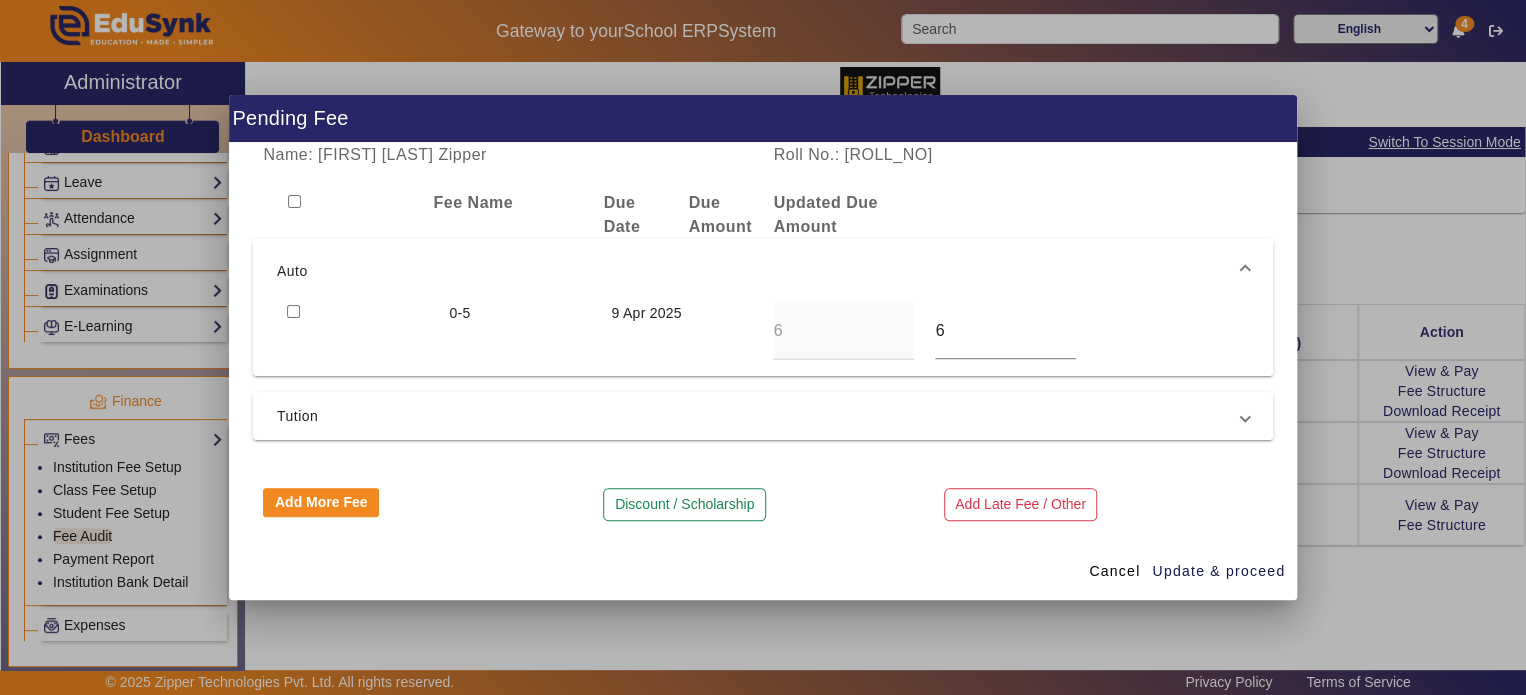click on "9 Apr 2025" at bounding box center (682, 331) 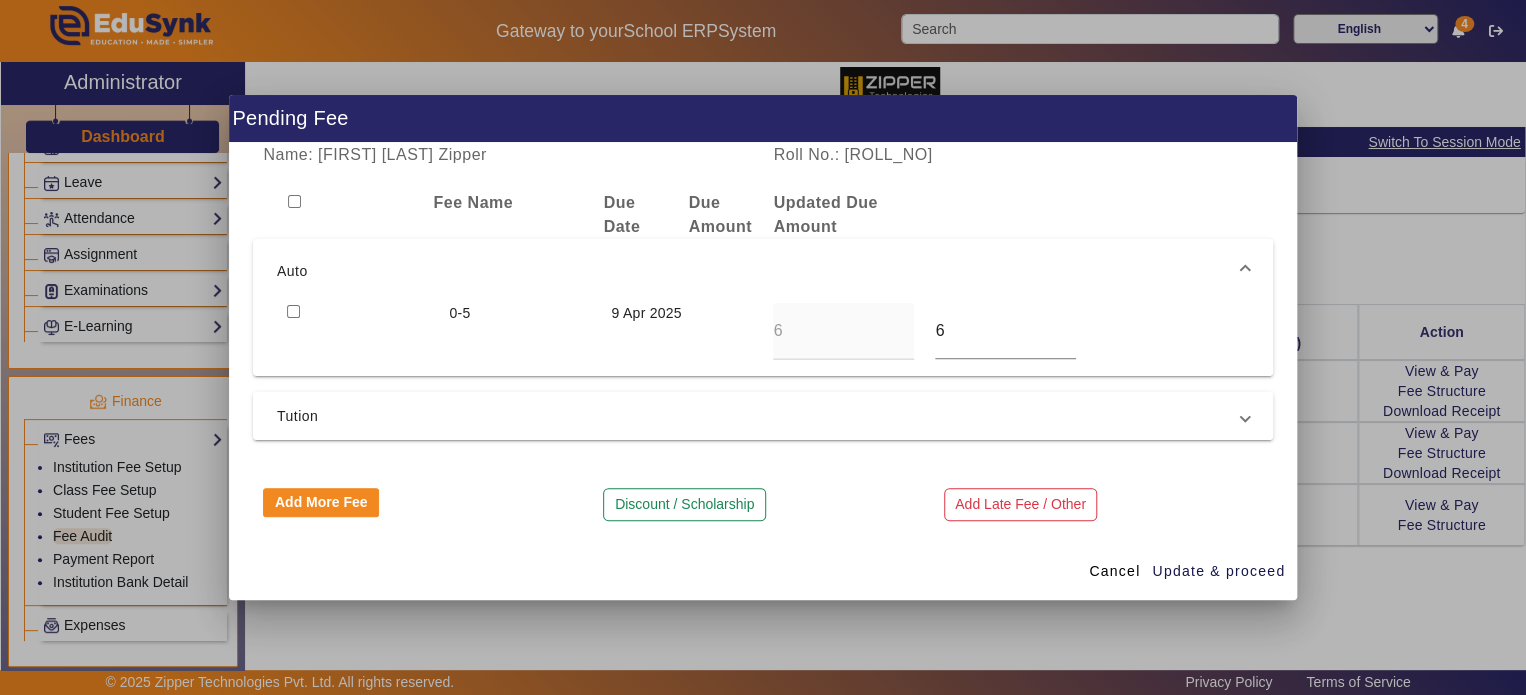 click on "Tution" at bounding box center (763, 416) 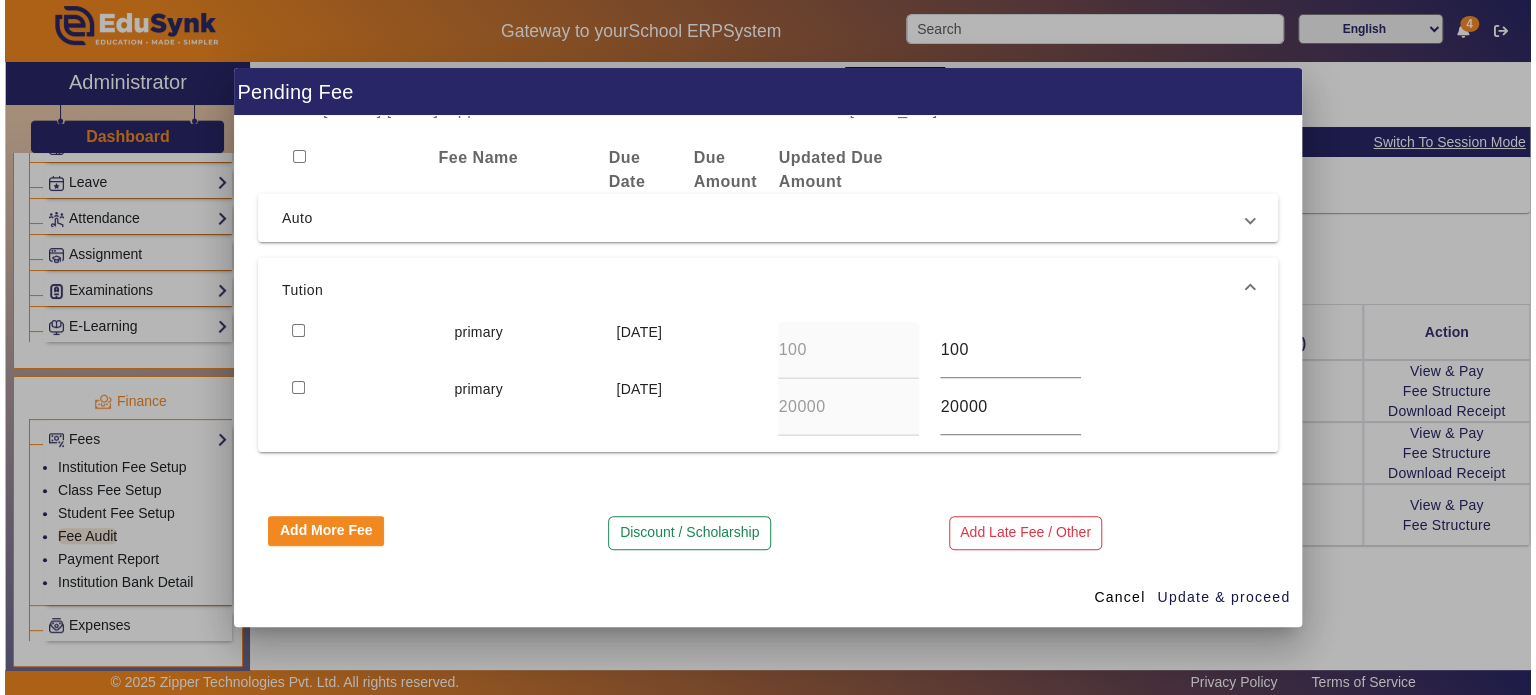 scroll, scrollTop: 0, scrollLeft: 0, axis: both 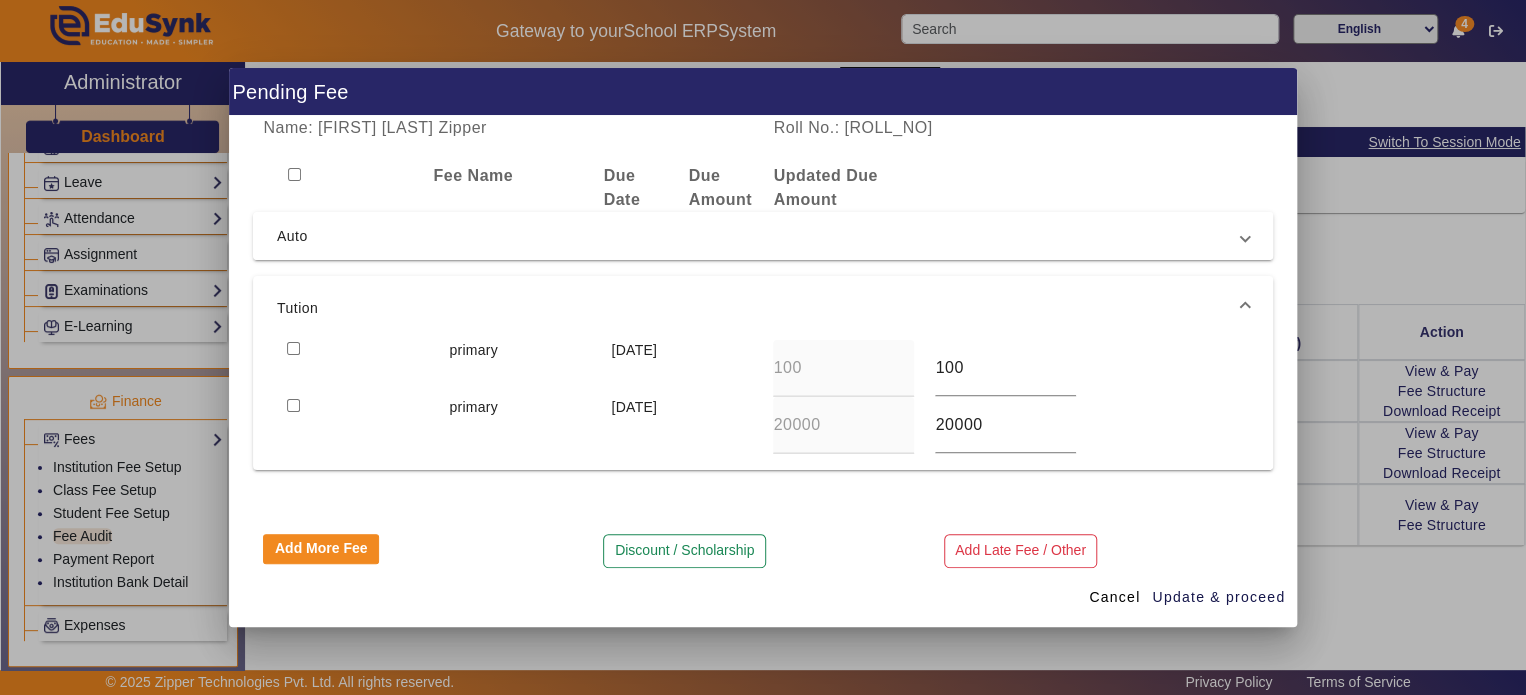 click on "Auto" at bounding box center [763, 236] 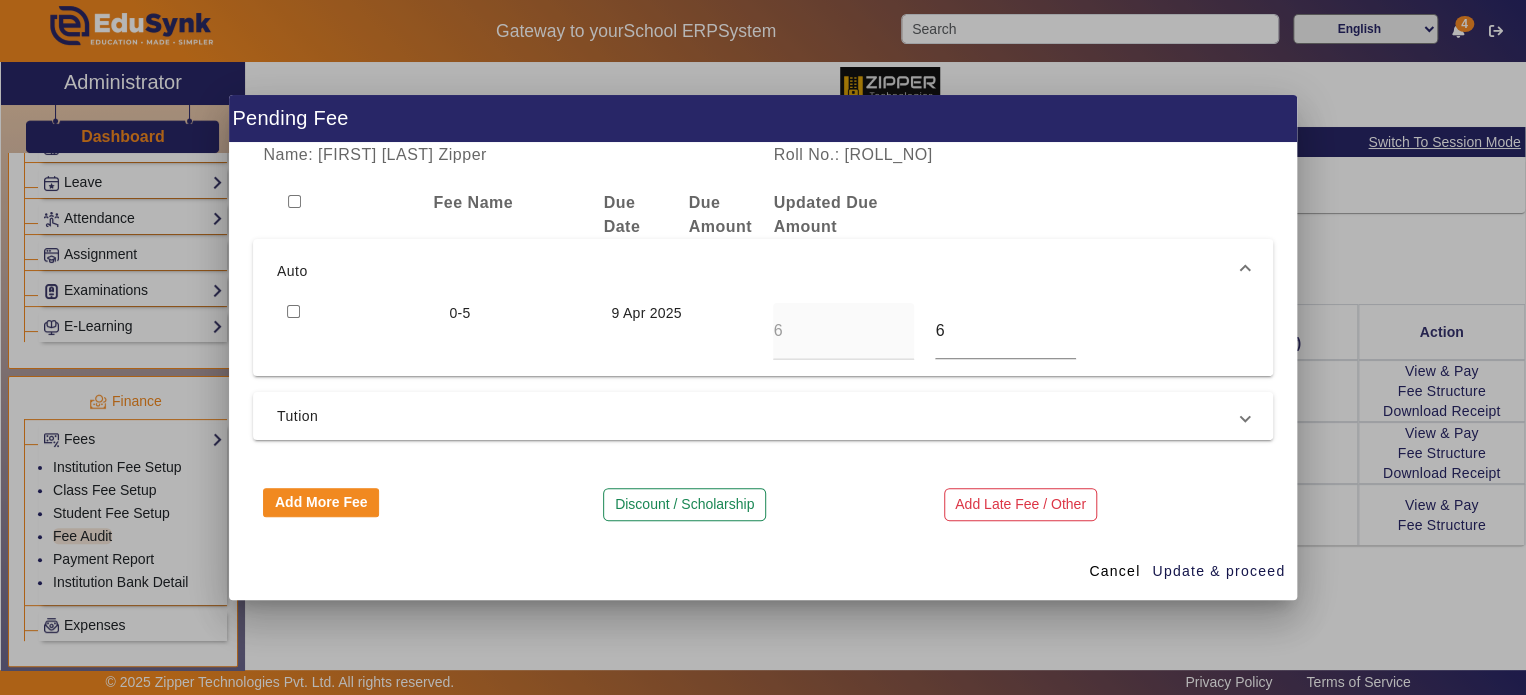 click on "0-5" at bounding box center (520, 331) 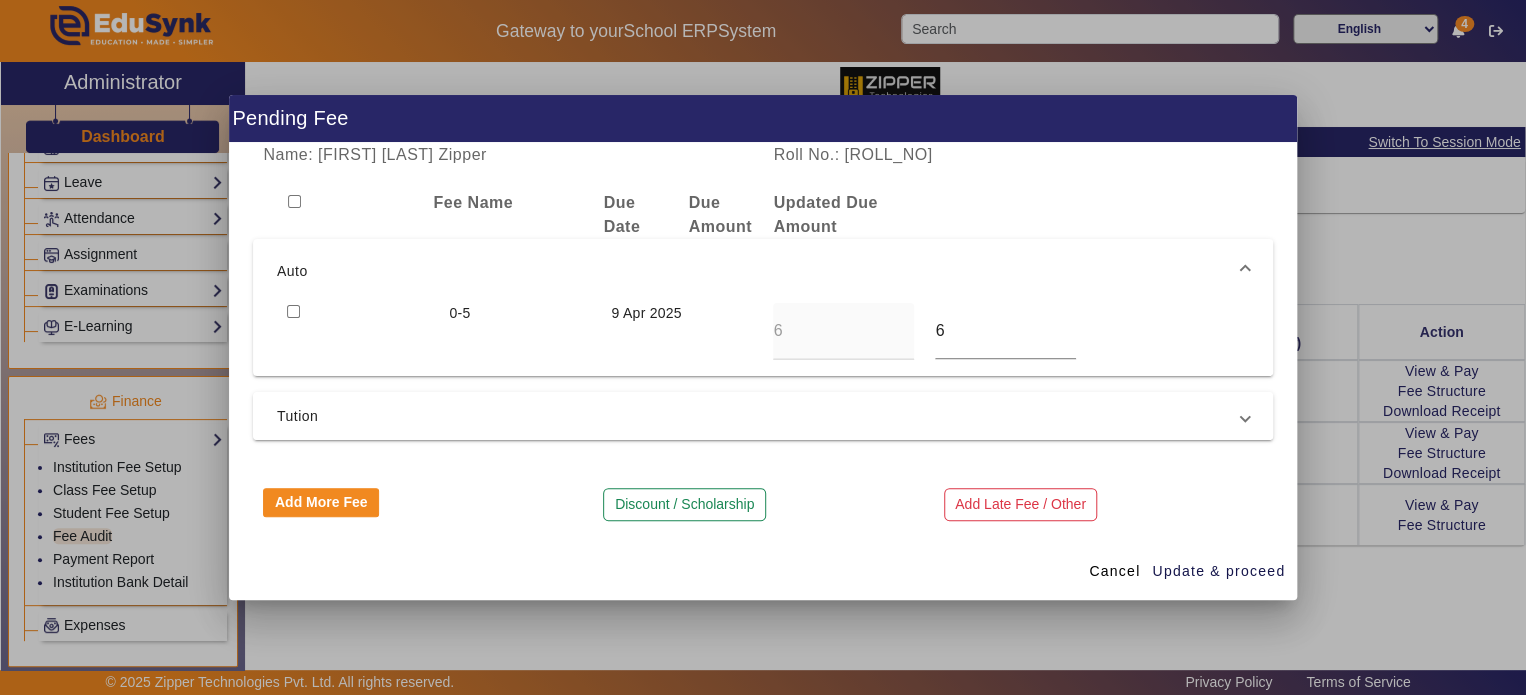 click on "Tution" at bounding box center (759, 416) 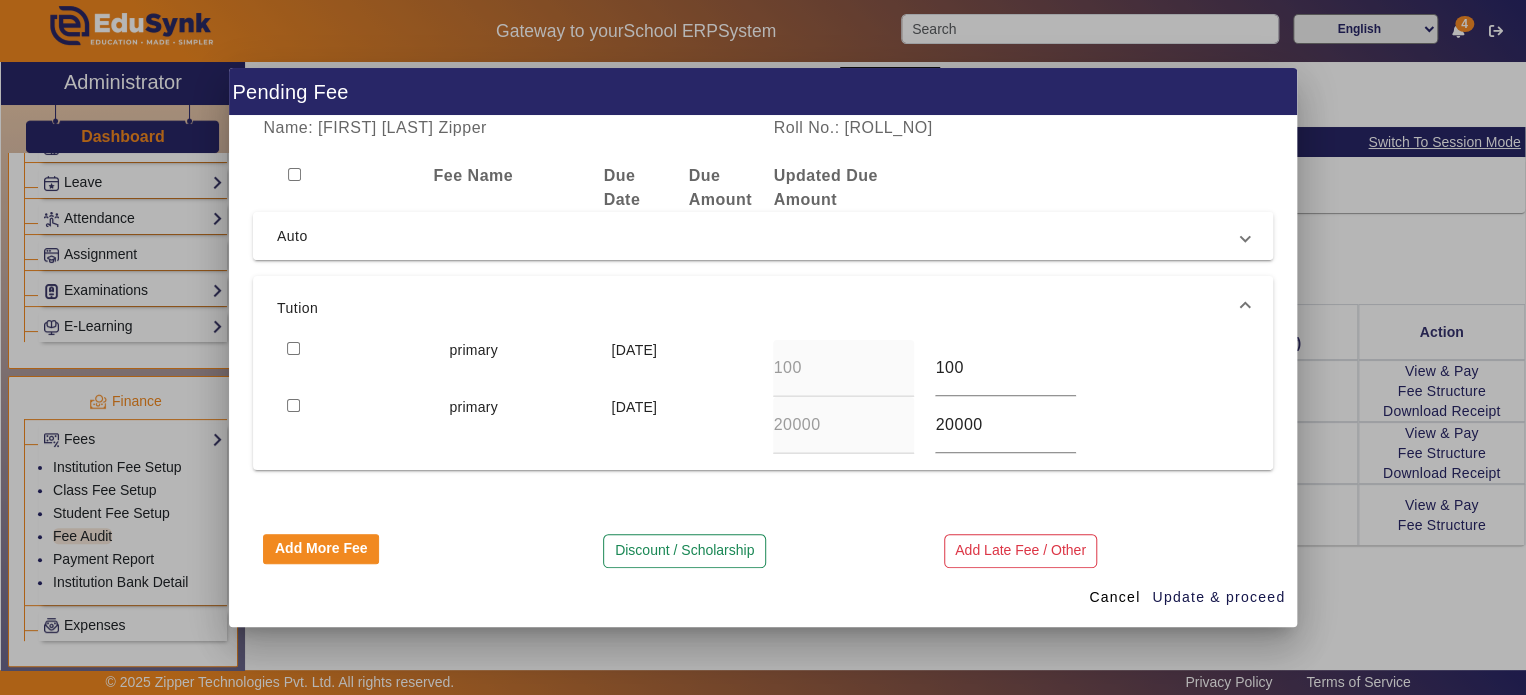 click on "Auto" at bounding box center [759, 236] 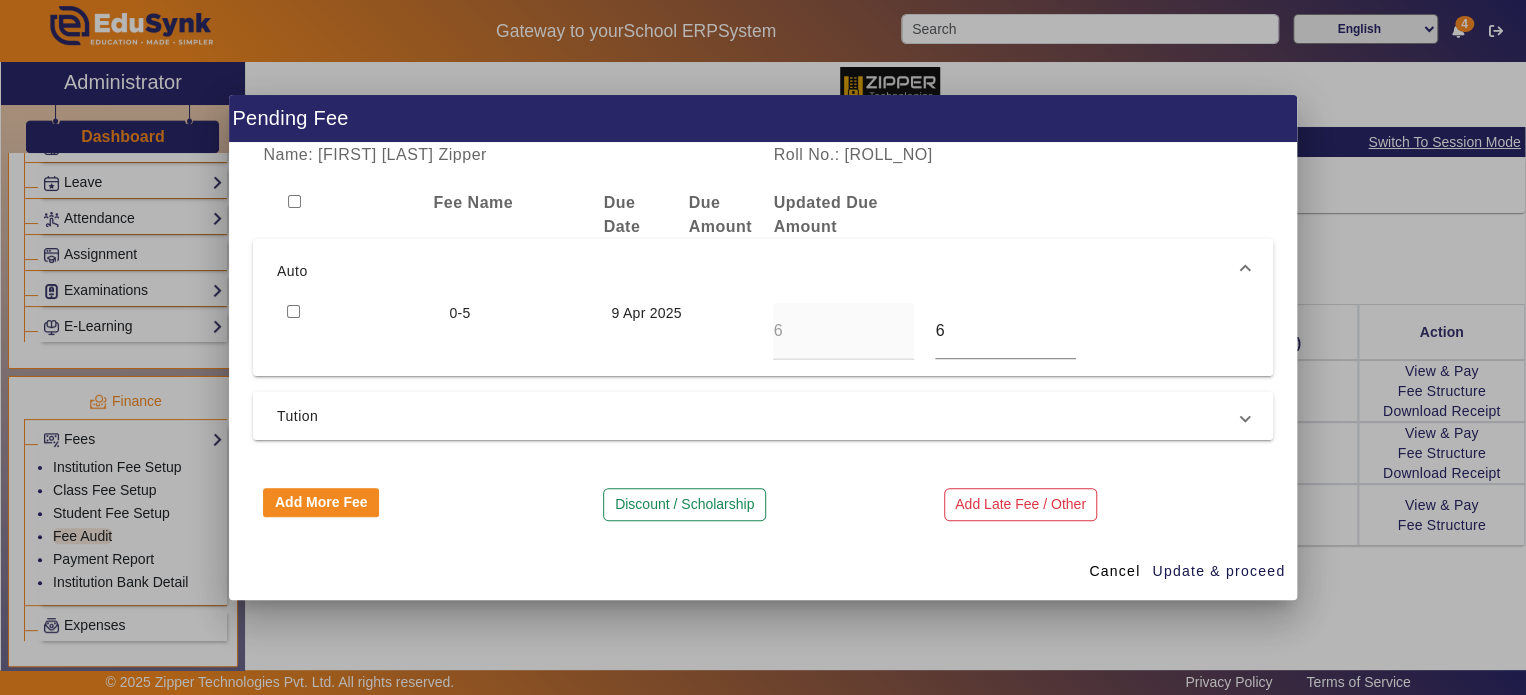 click on "Tution" at bounding box center (759, 416) 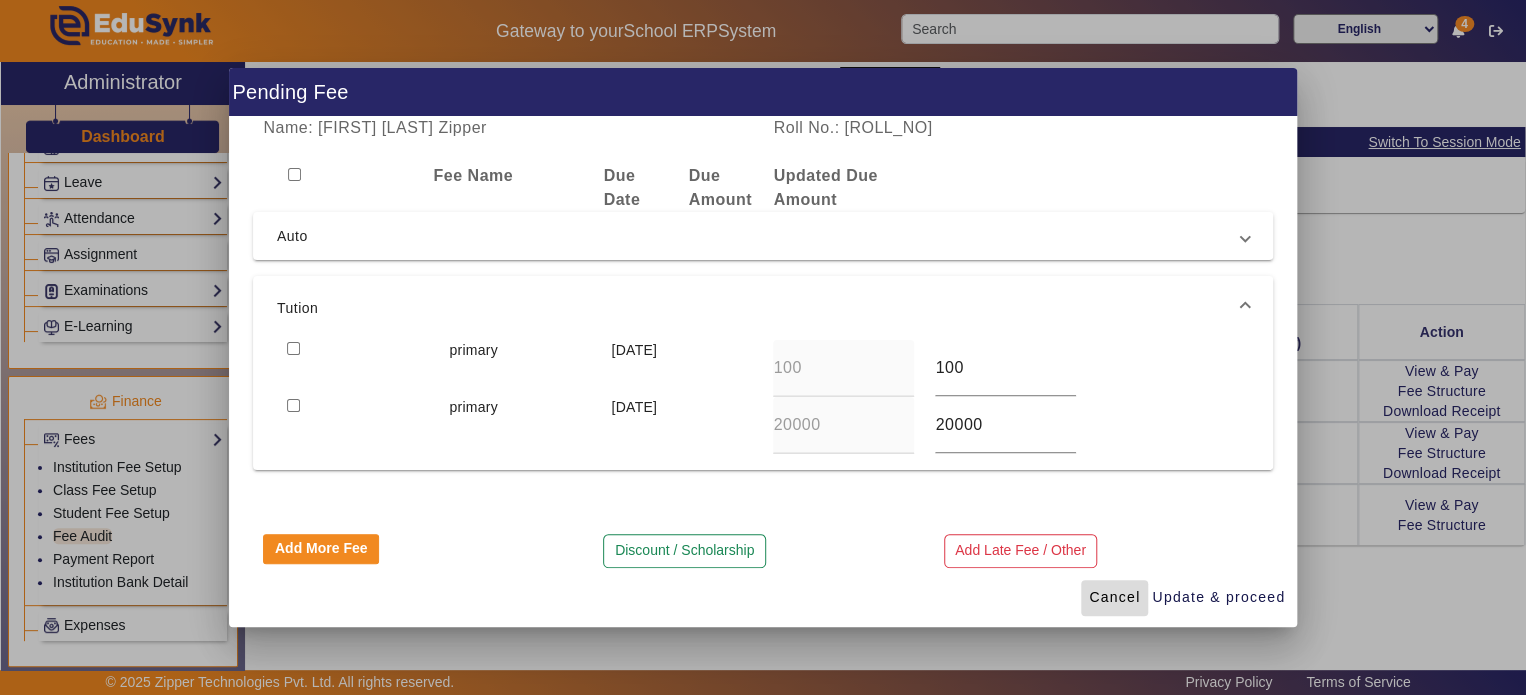 click on "Cancel" at bounding box center (1114, 597) 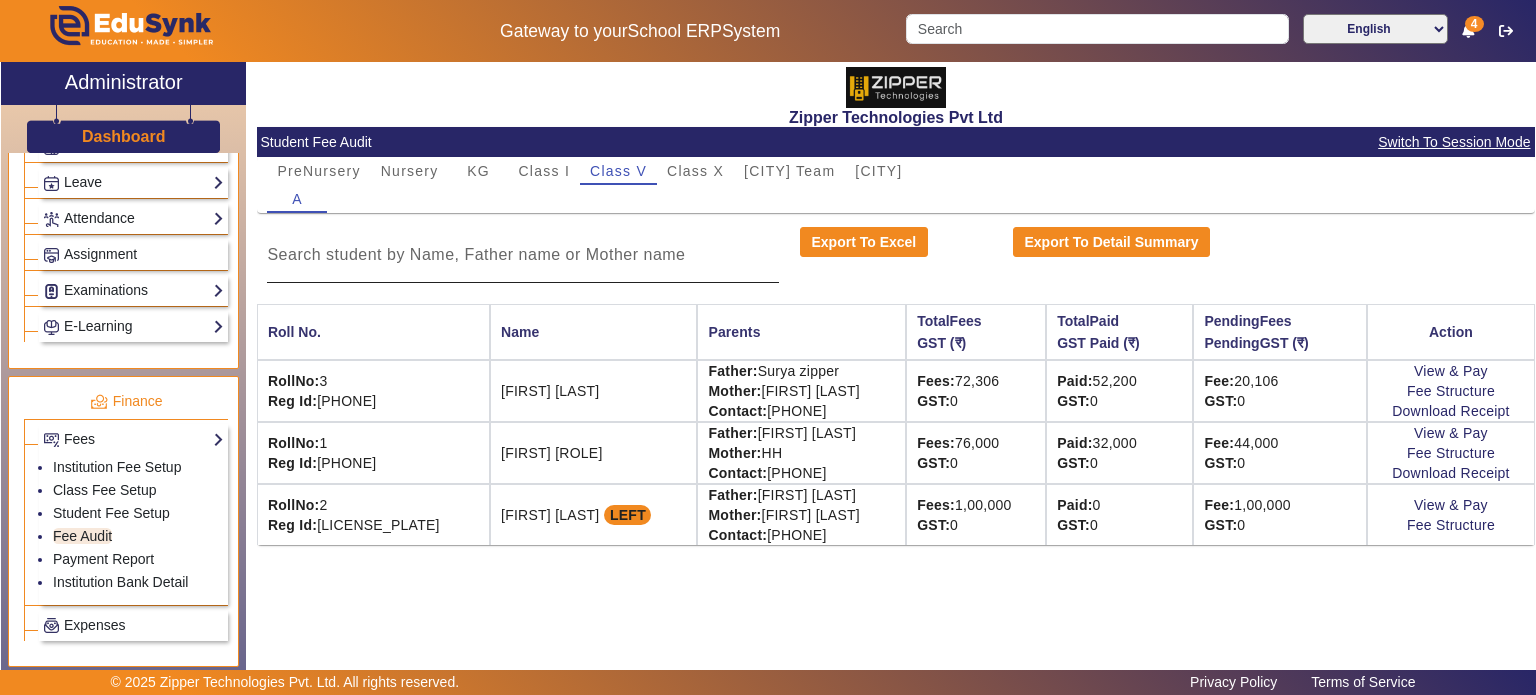 click 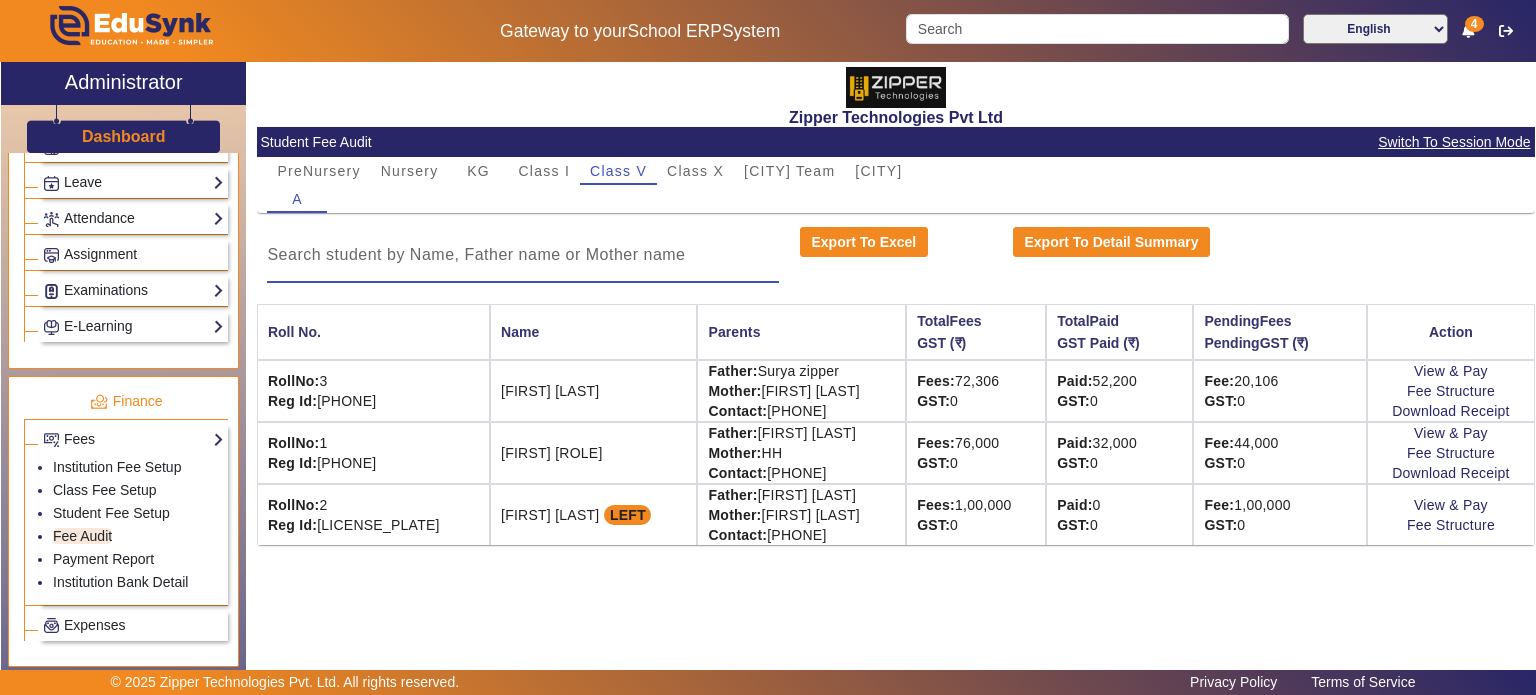 click at bounding box center [523, 255] 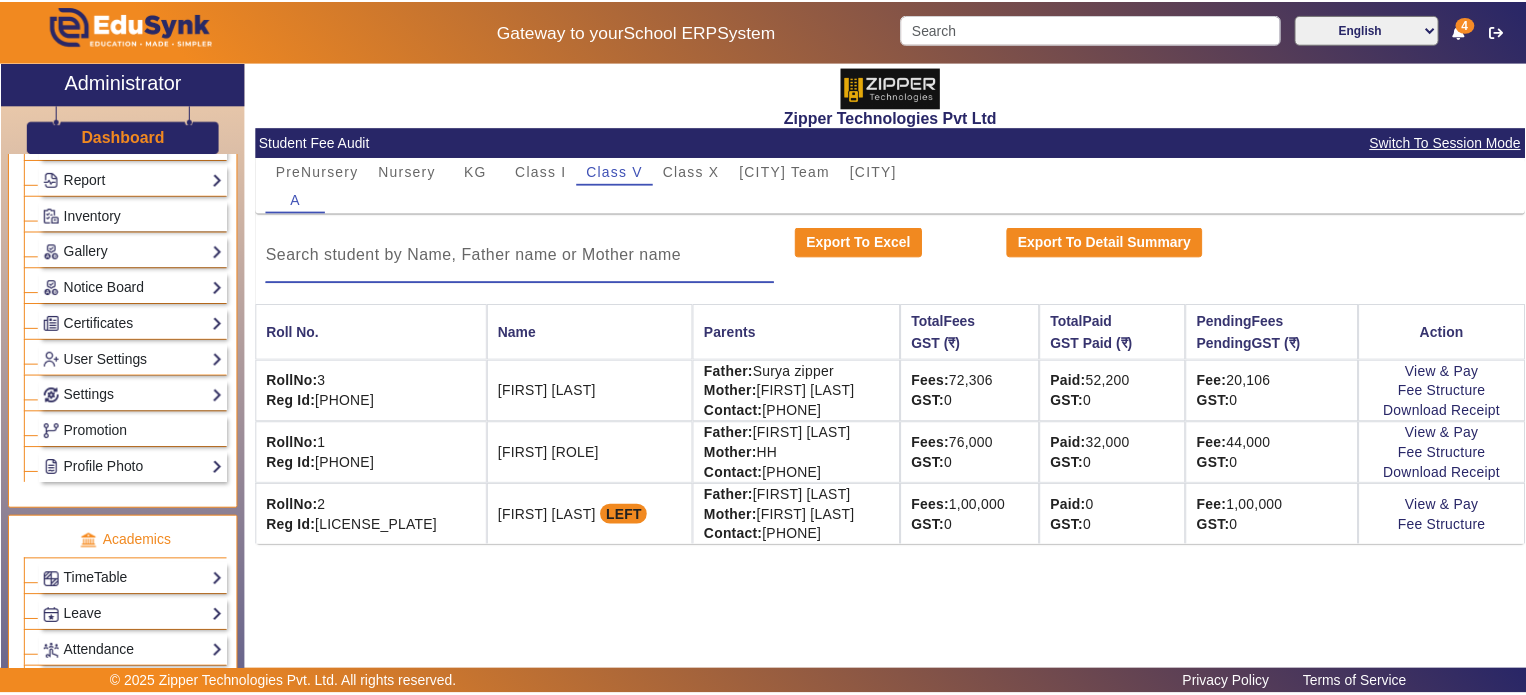 scroll, scrollTop: 0, scrollLeft: 0, axis: both 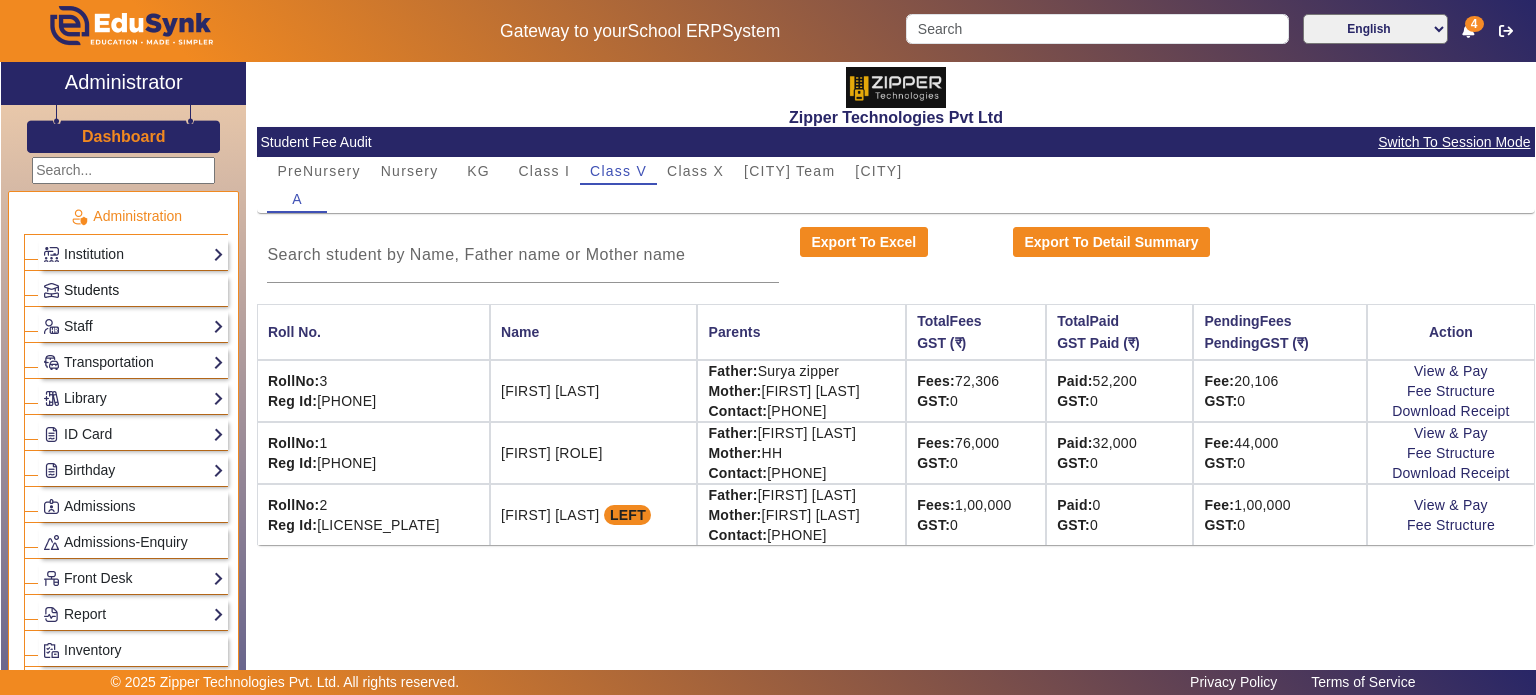 click on "Students" 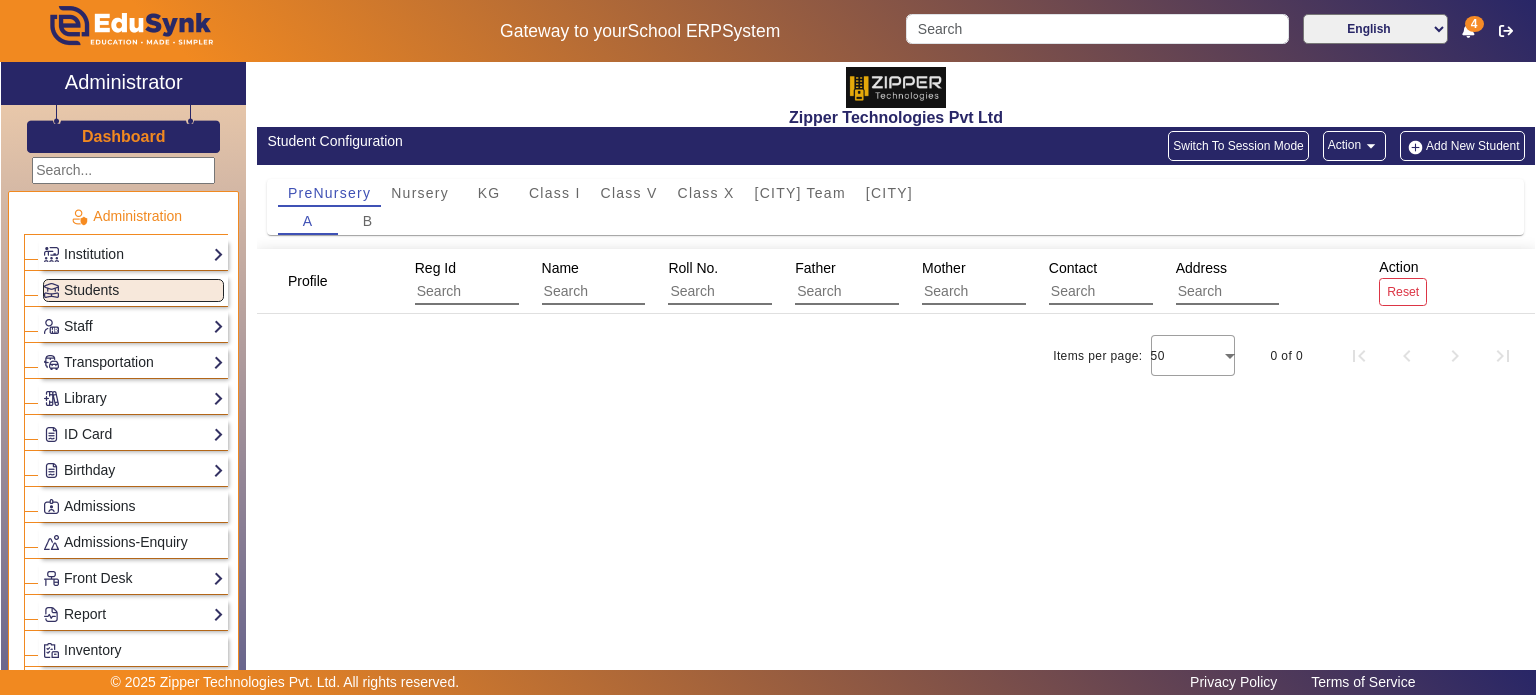 click on "A B" at bounding box center (896, 221) 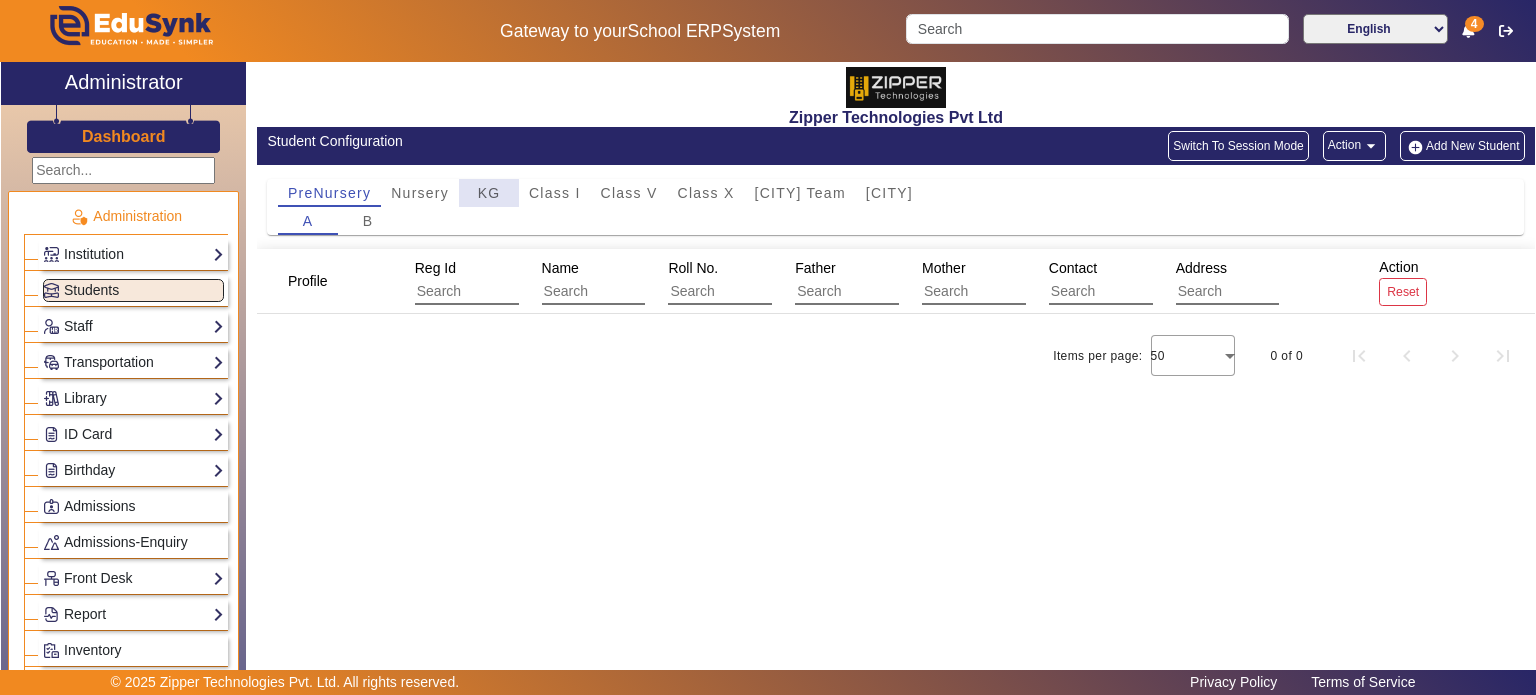 click on "KG" at bounding box center [489, 193] 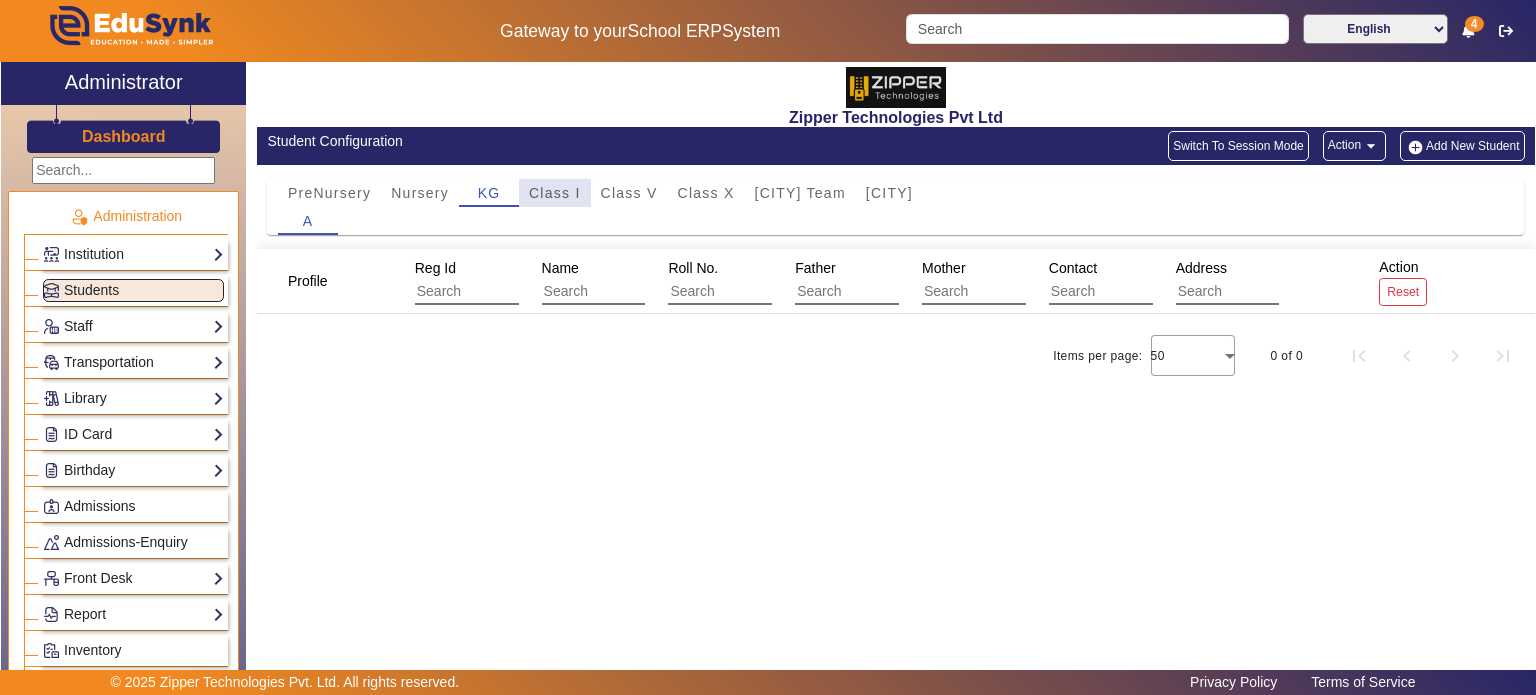click on "Class I" at bounding box center [555, 193] 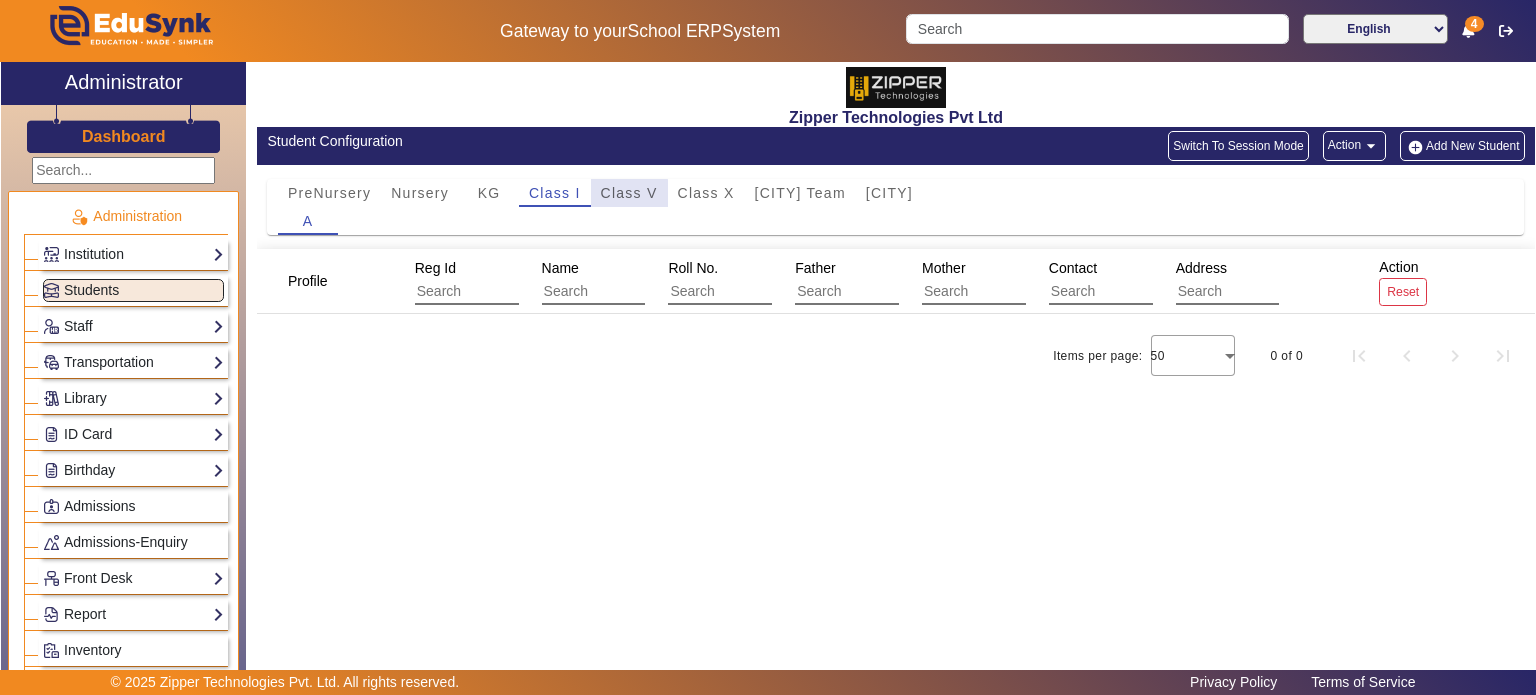 click on "Class V" at bounding box center [629, 193] 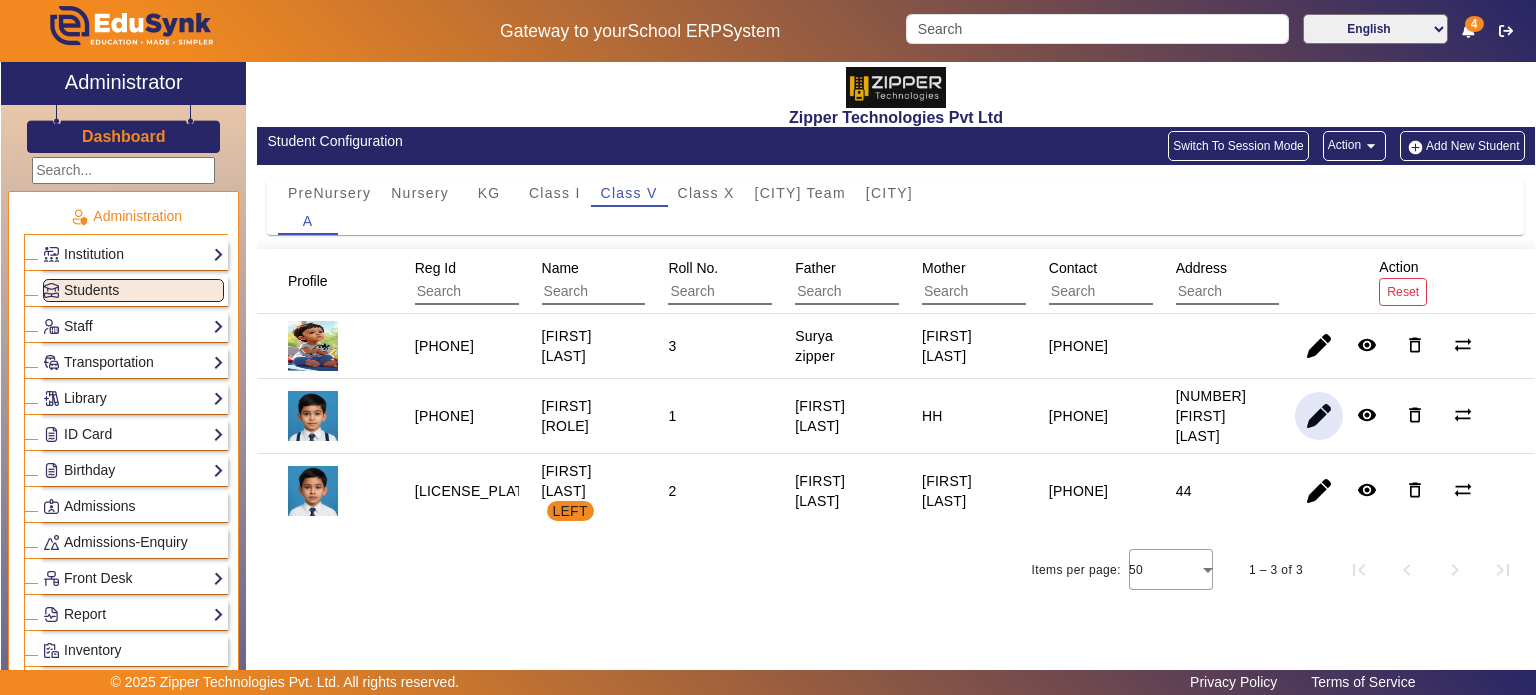 click 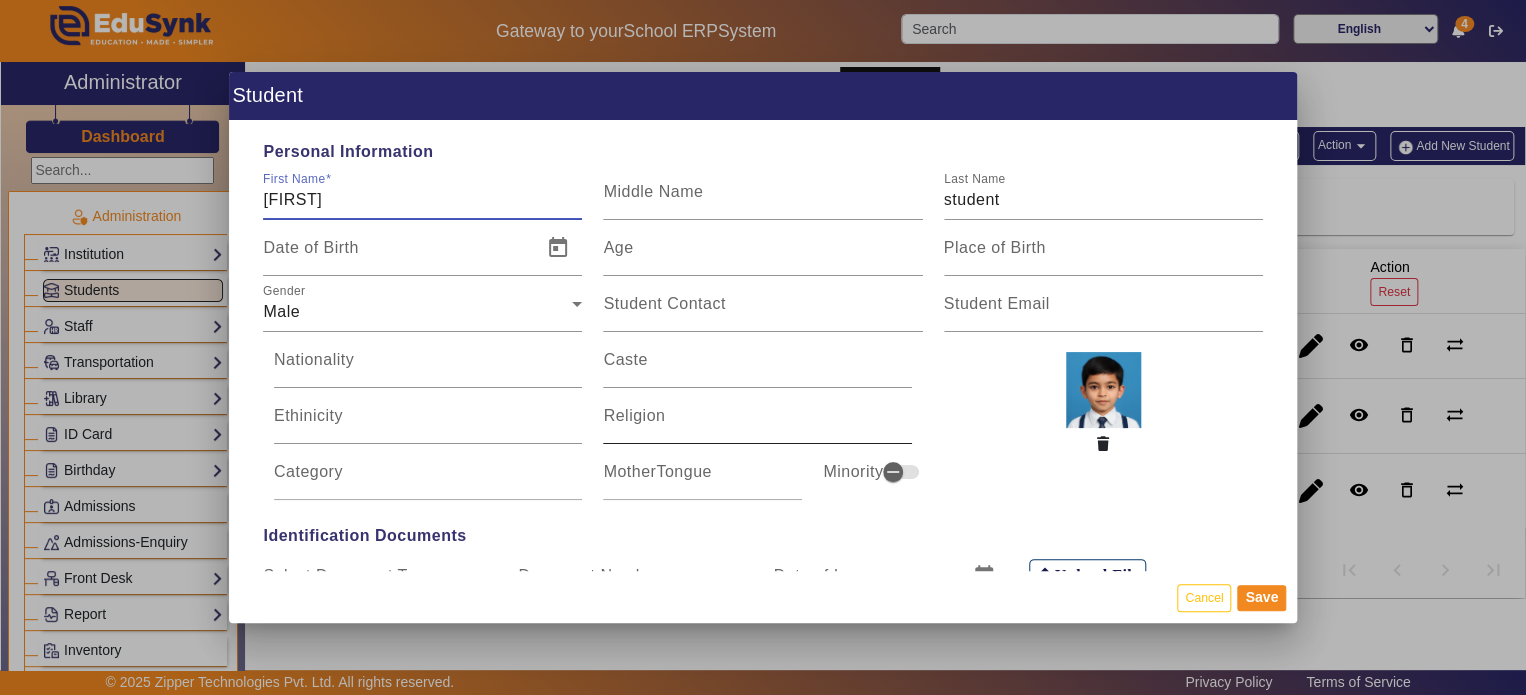 type on "10:00 am" 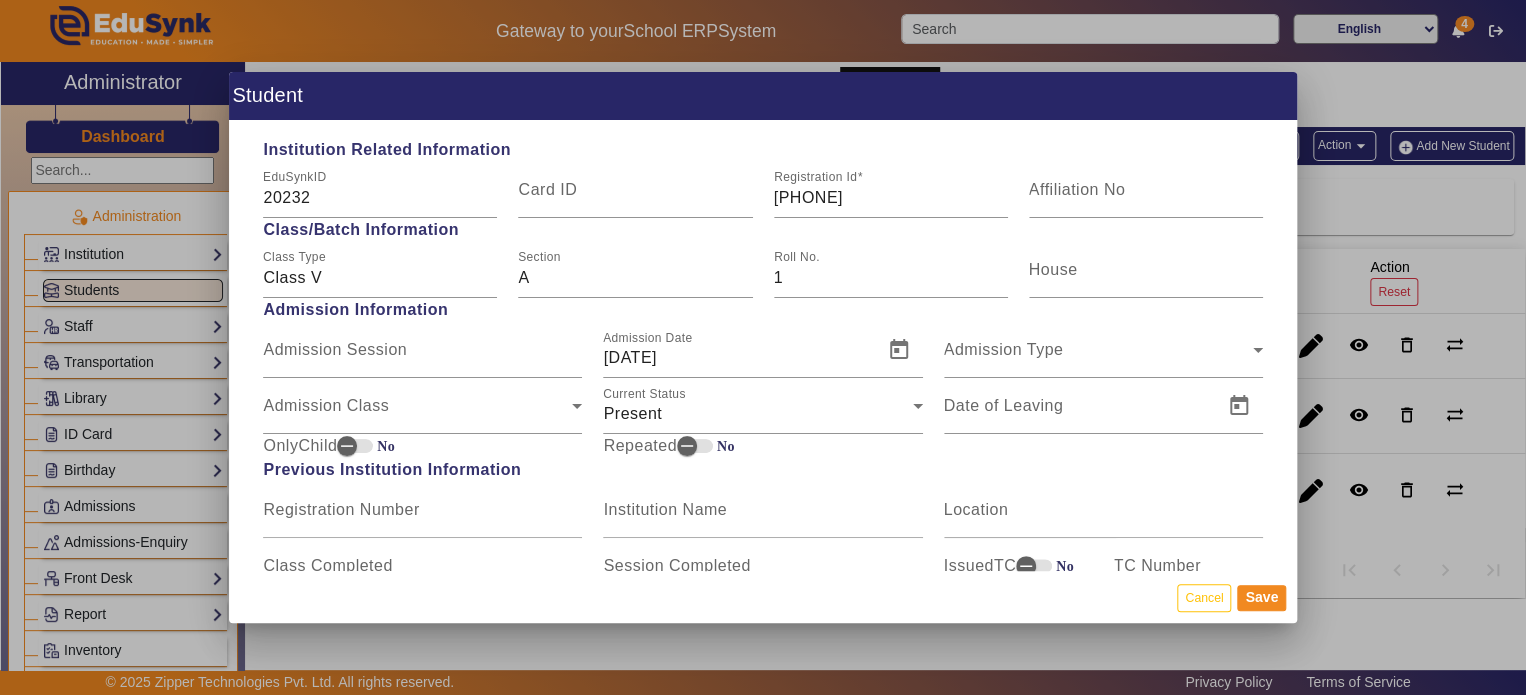scroll, scrollTop: 956, scrollLeft: 0, axis: vertical 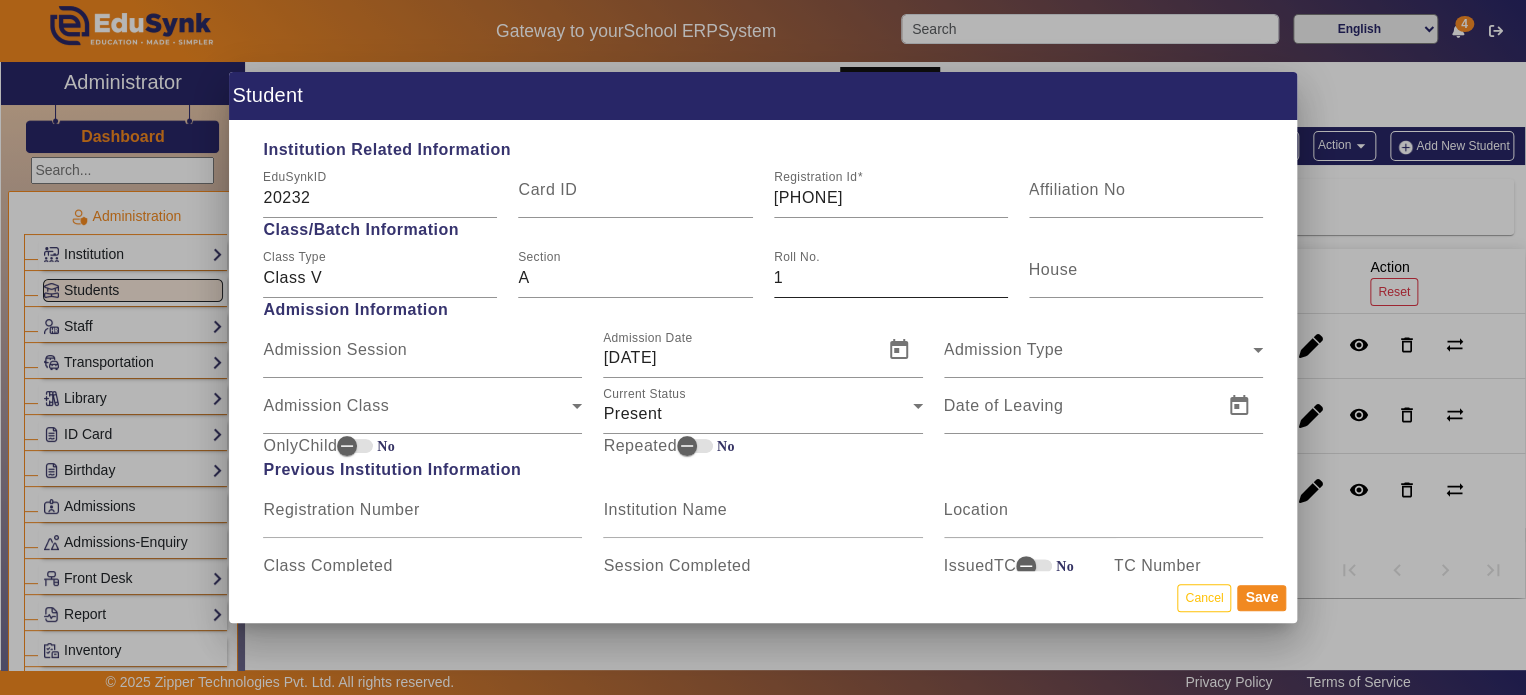 click on "1" at bounding box center [891, 278] 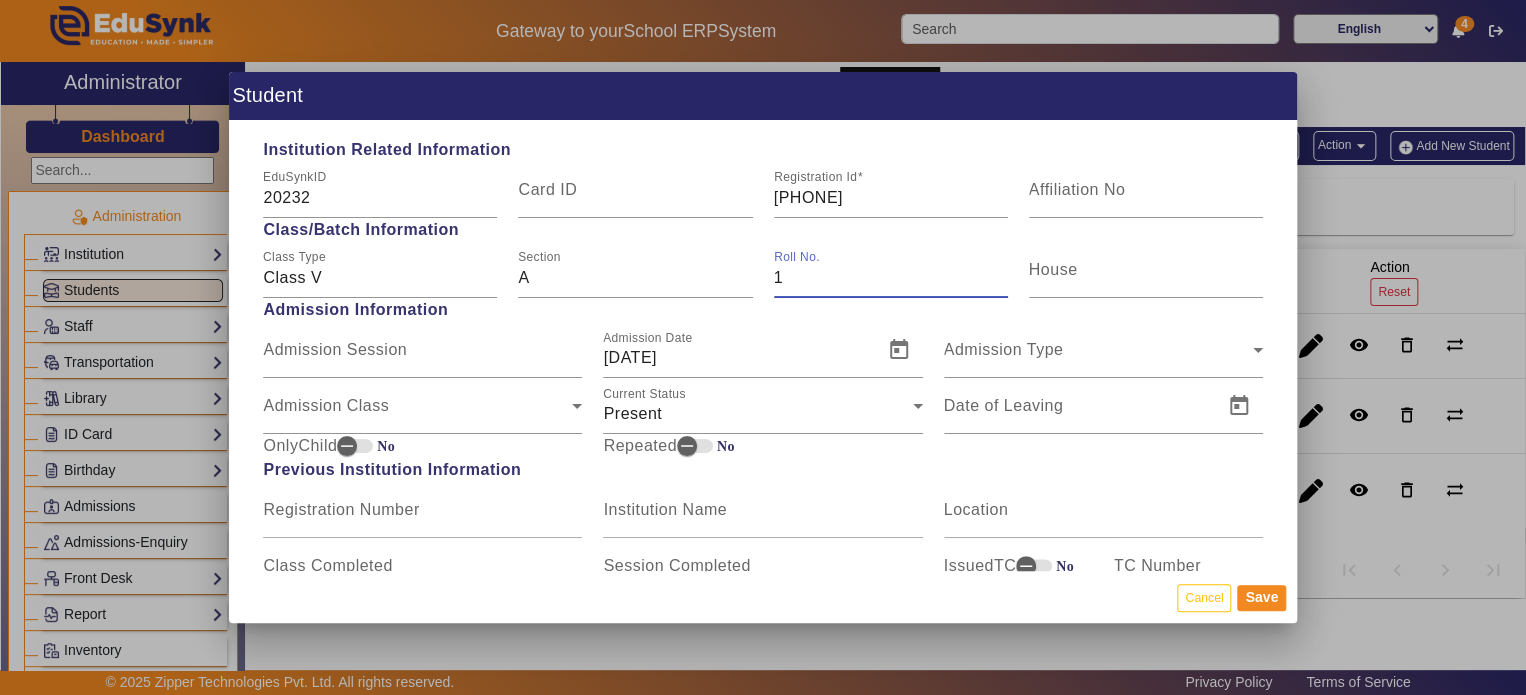 click on "1" at bounding box center (891, 278) 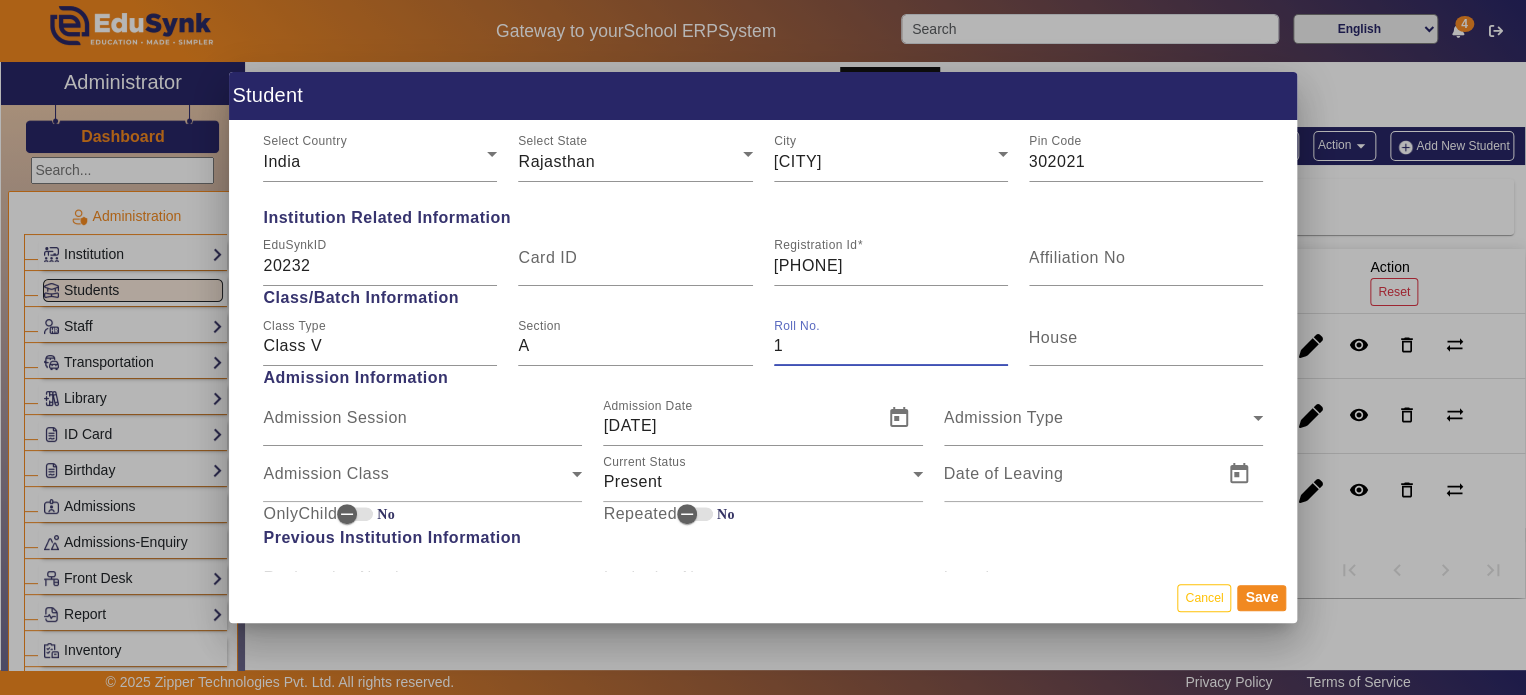 scroll, scrollTop: 891, scrollLeft: 0, axis: vertical 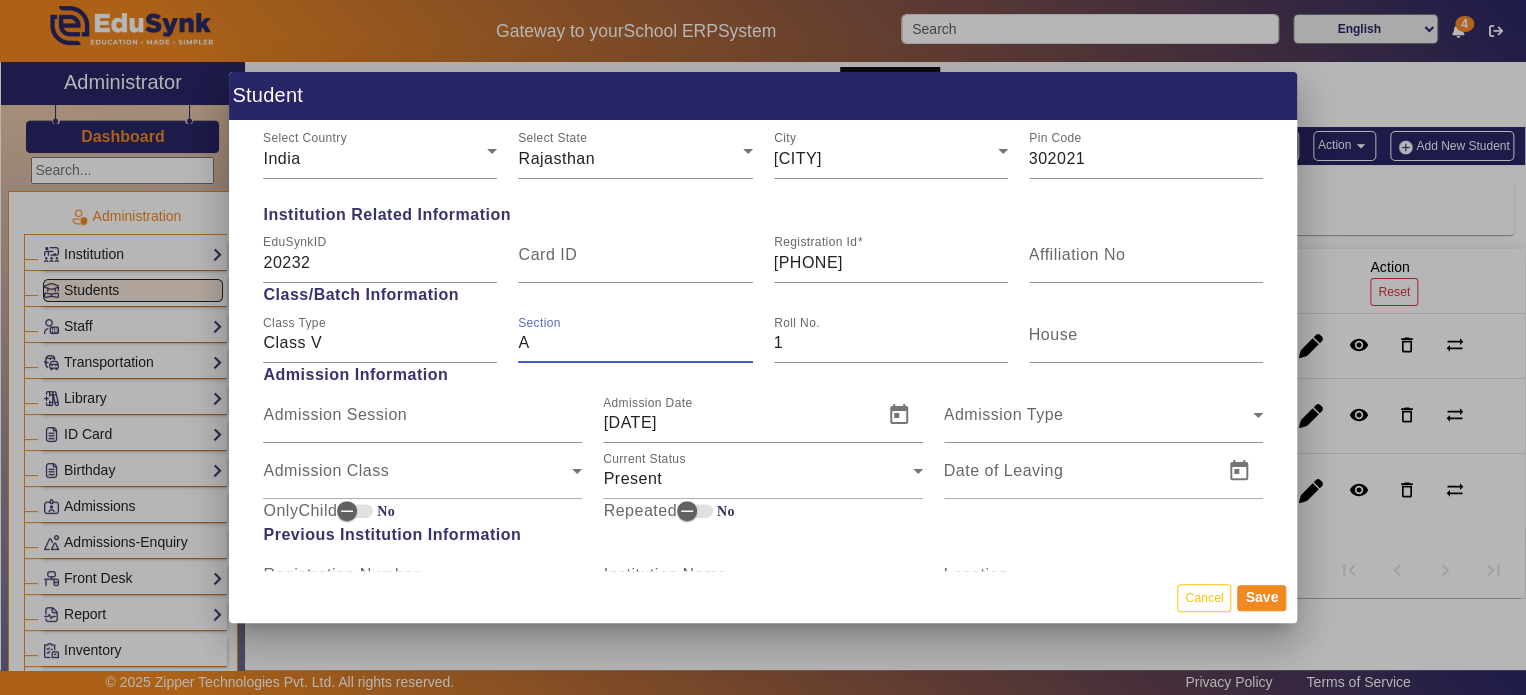 click on "A" at bounding box center (635, 343) 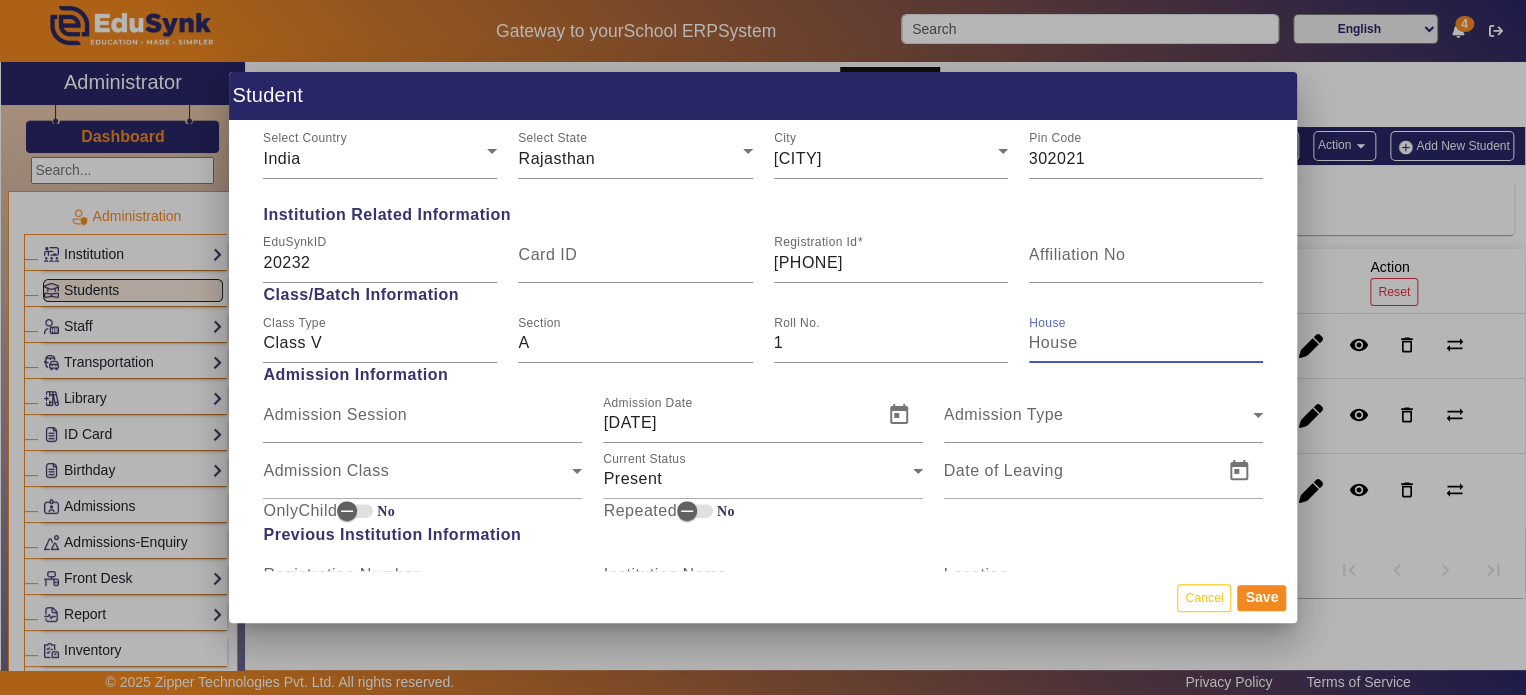 click on "House" at bounding box center [1146, 343] 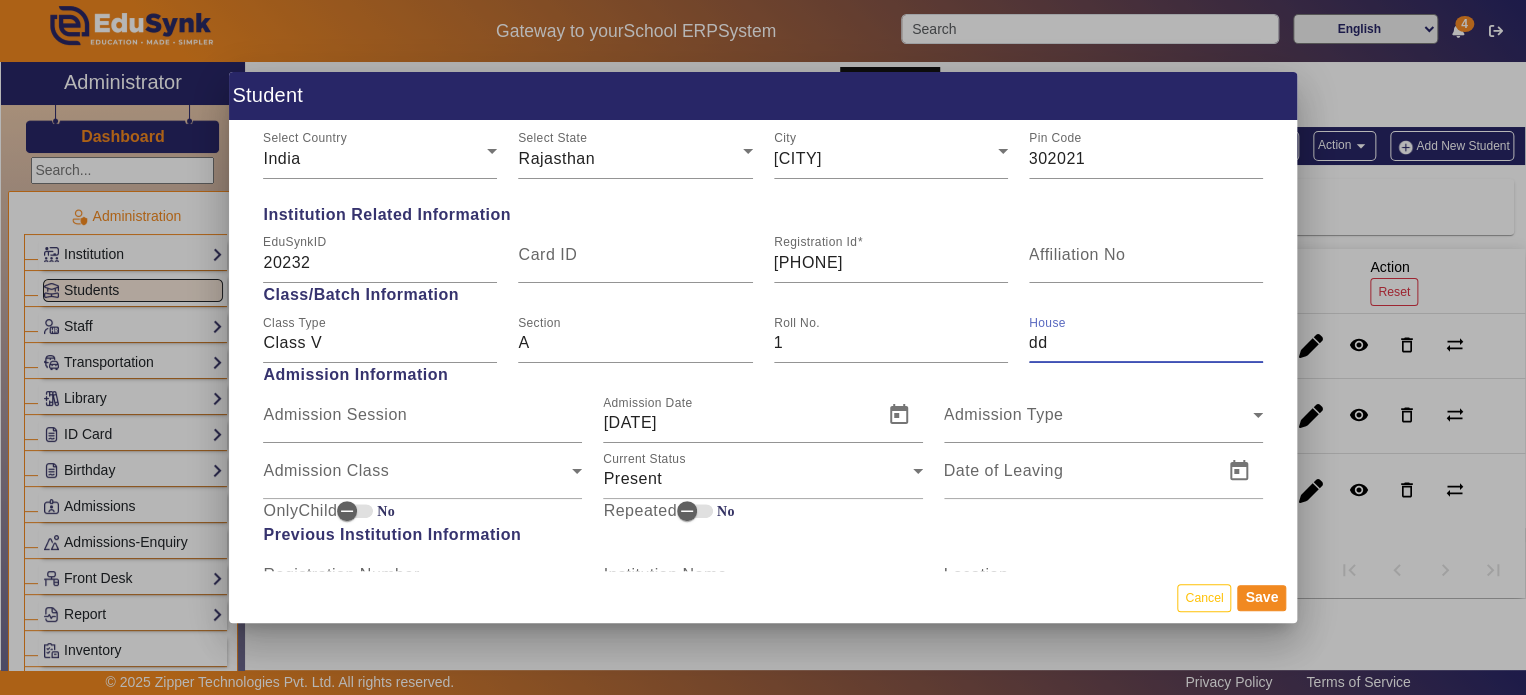 type on "d" 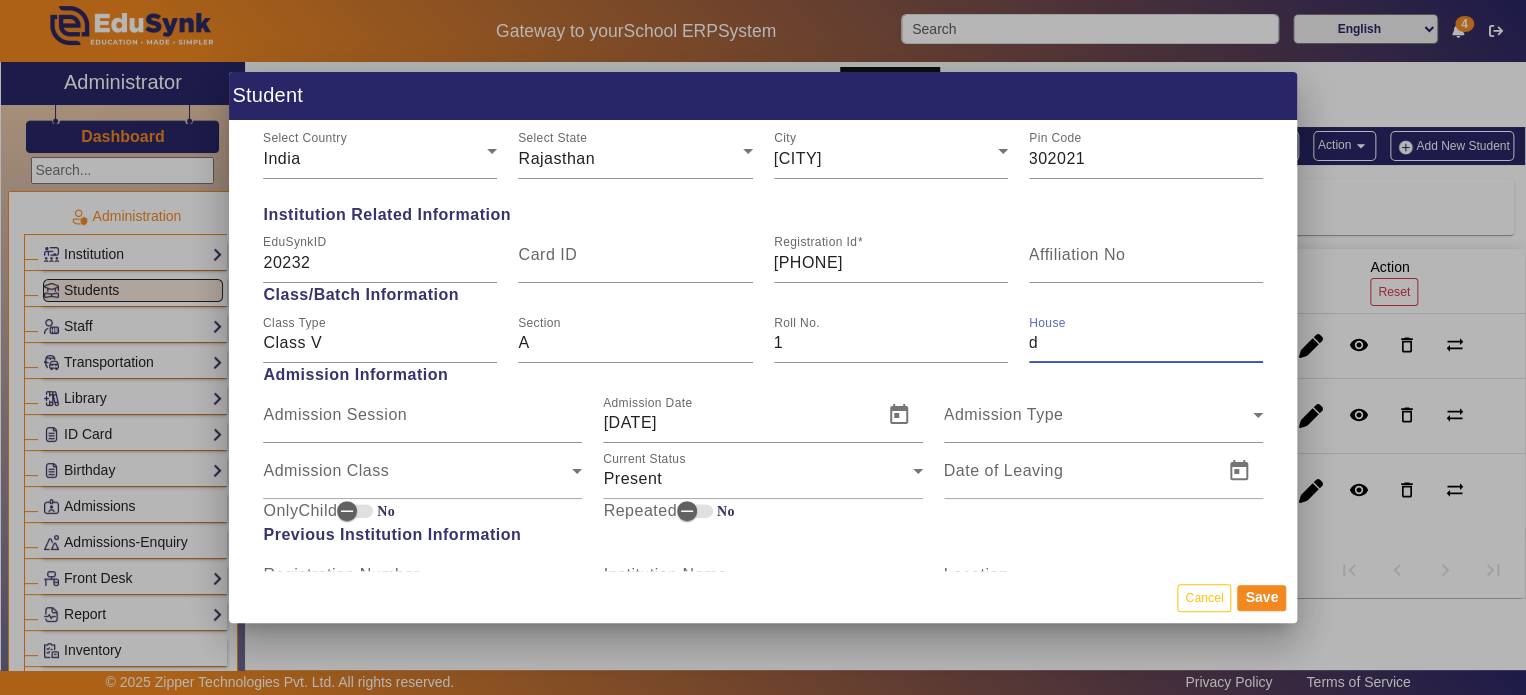 type 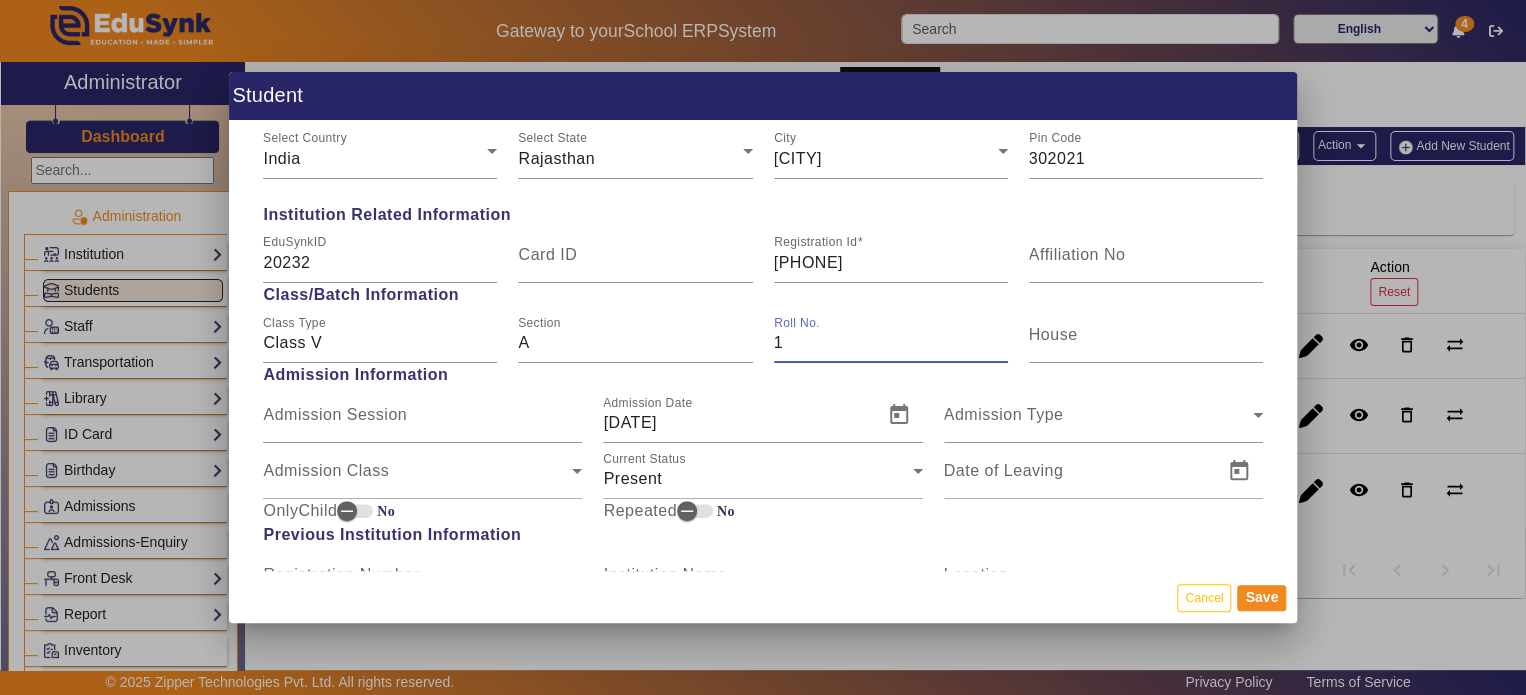 click on "1" at bounding box center (891, 343) 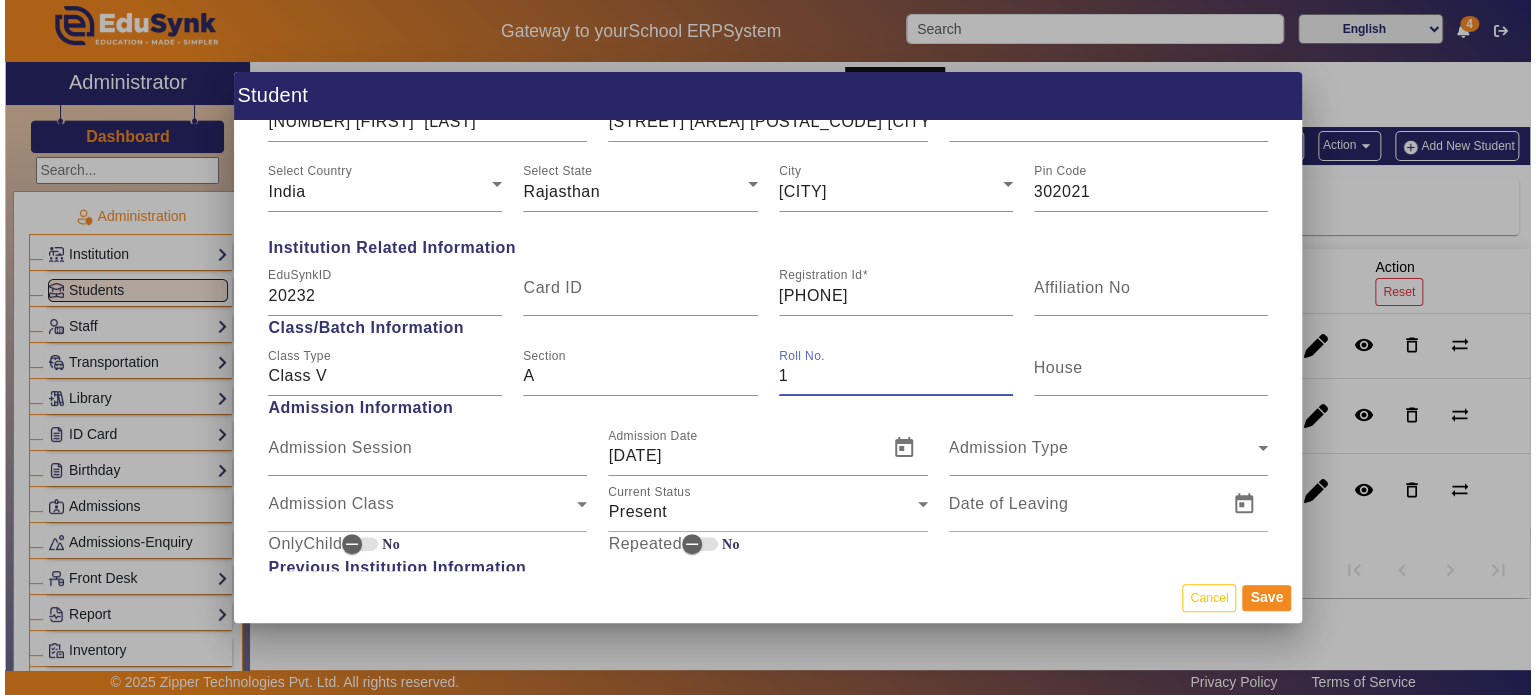 scroll, scrollTop: 856, scrollLeft: 0, axis: vertical 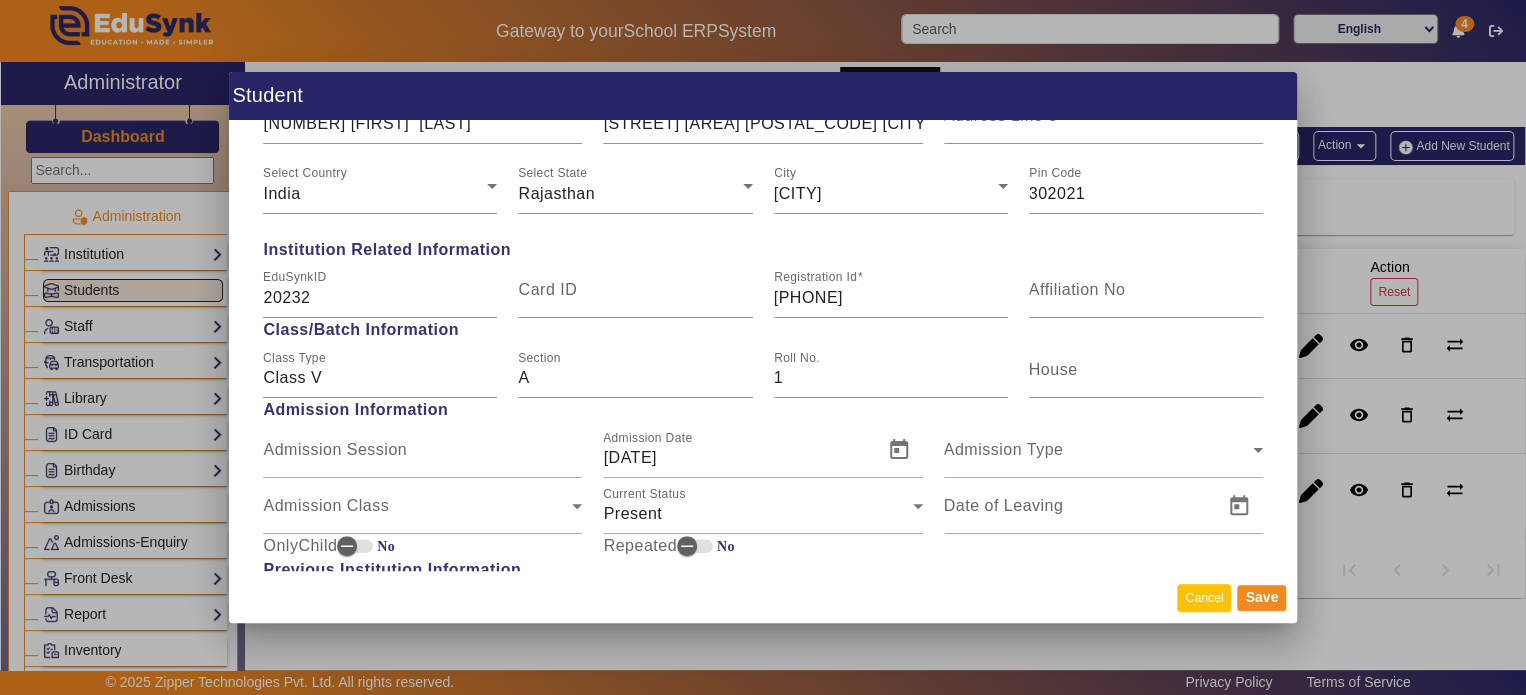 click on "Cancel" at bounding box center [1204, 597] 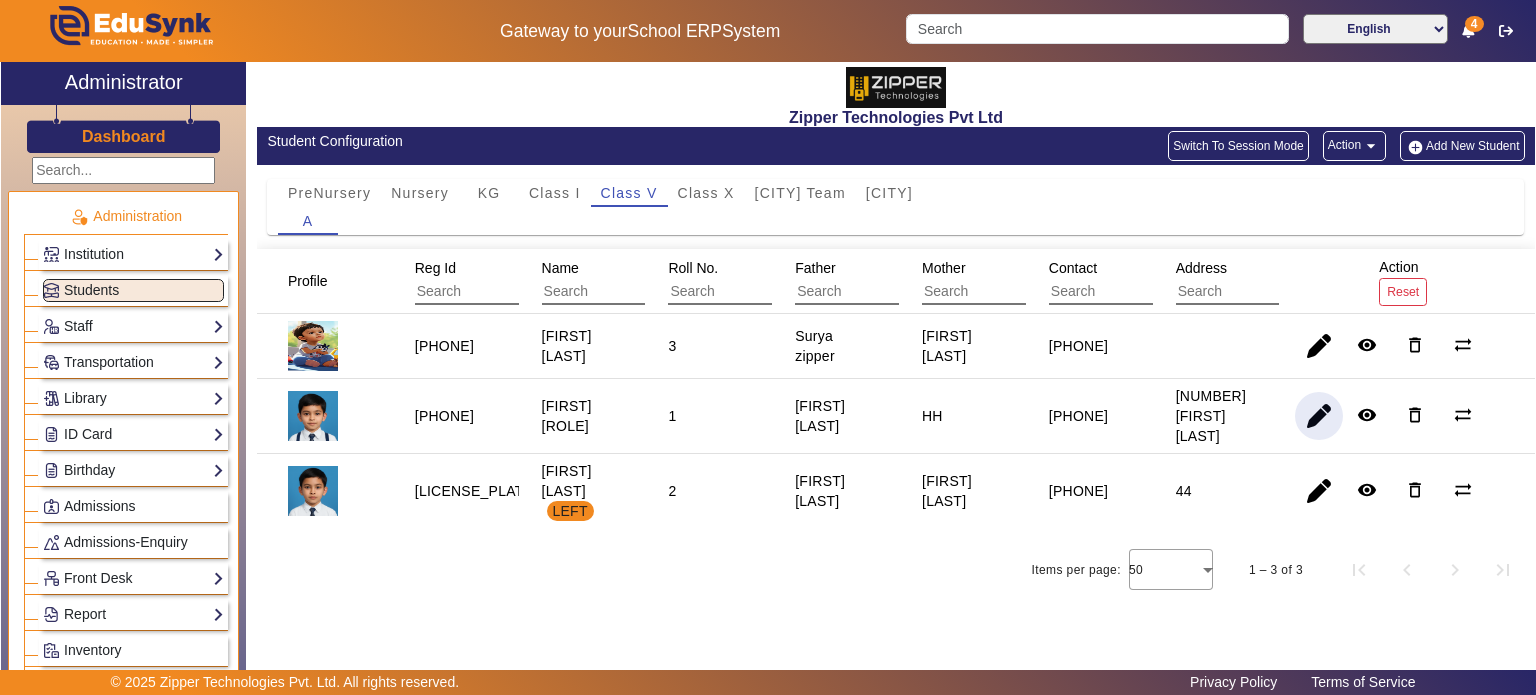 type 